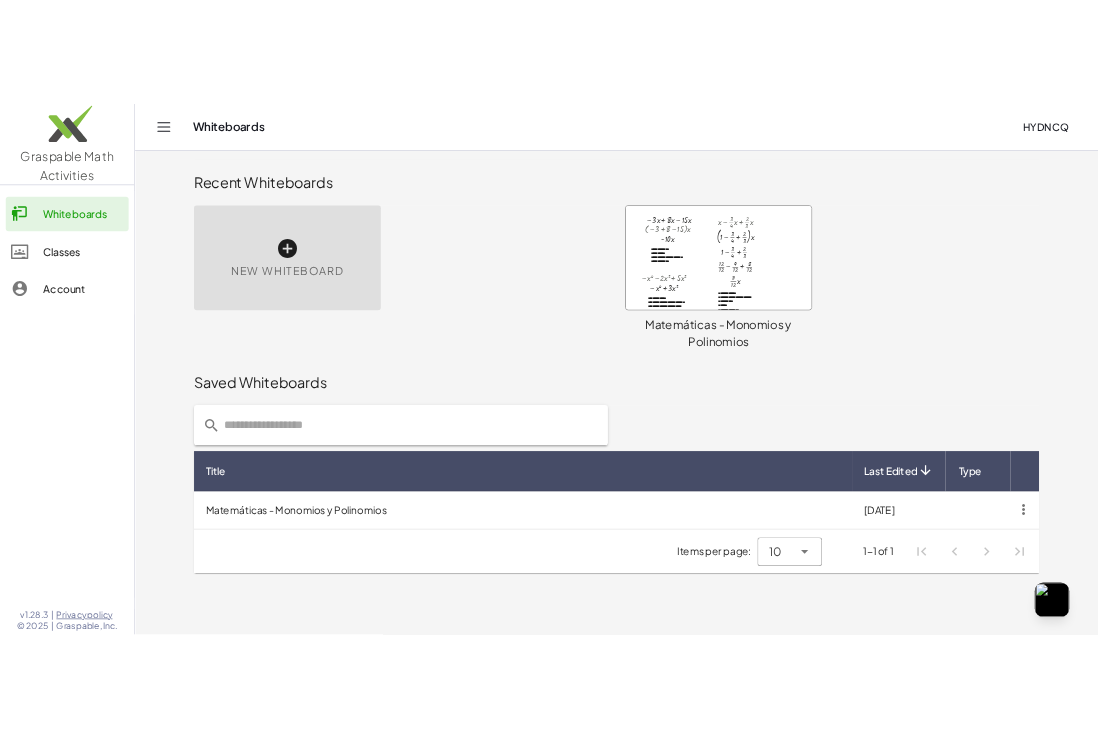 scroll, scrollTop: 0, scrollLeft: 0, axis: both 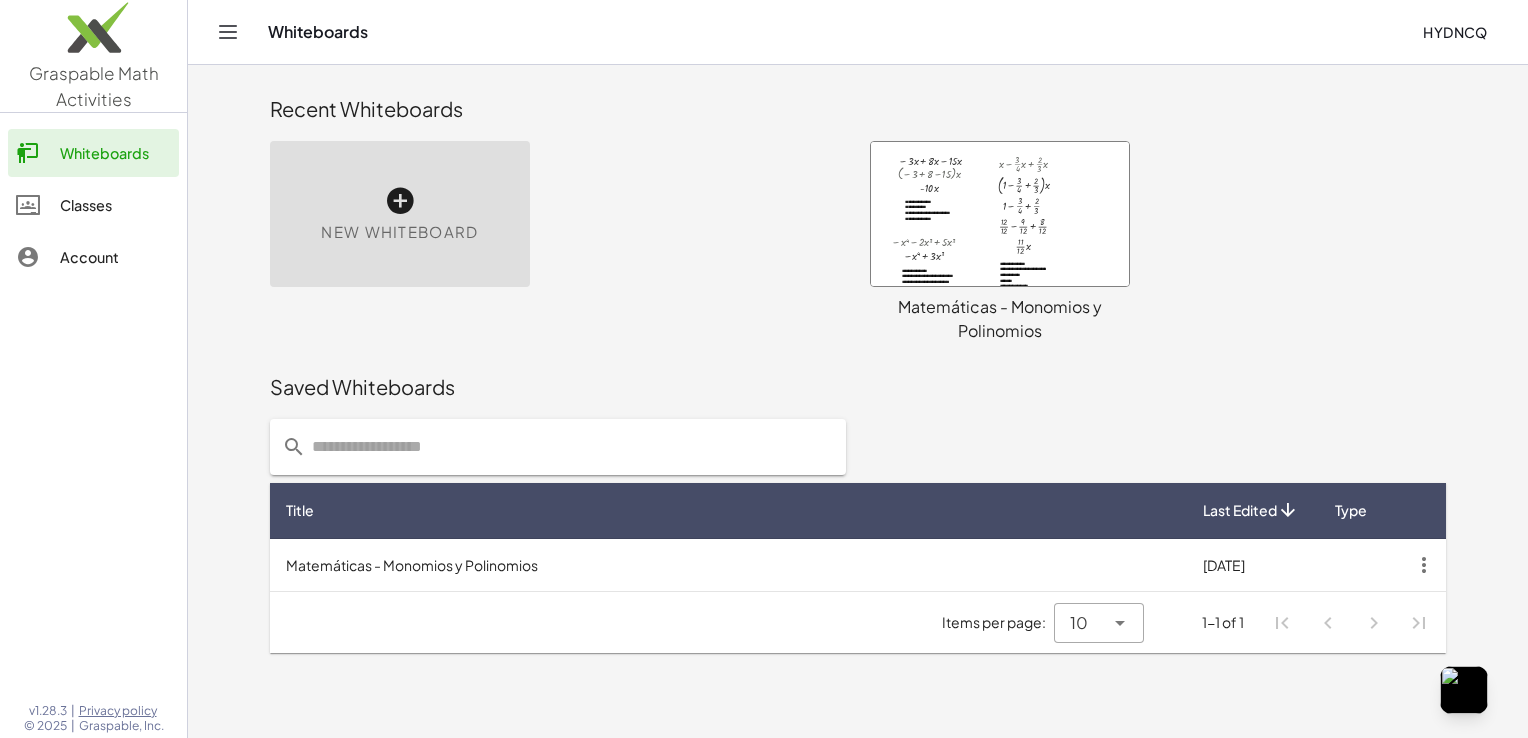 click on "New Whiteboard" at bounding box center (399, 232) 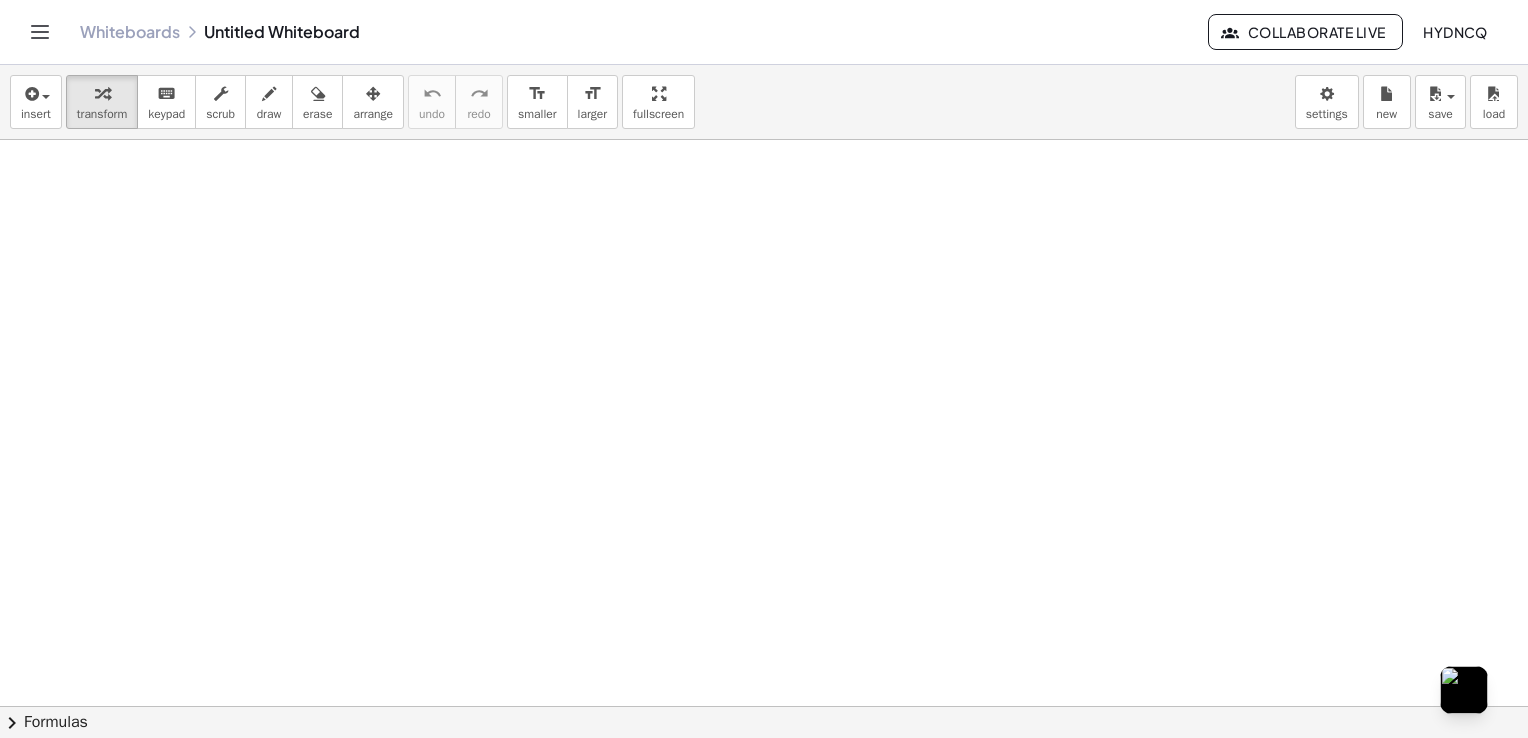 click at bounding box center (764, 707) 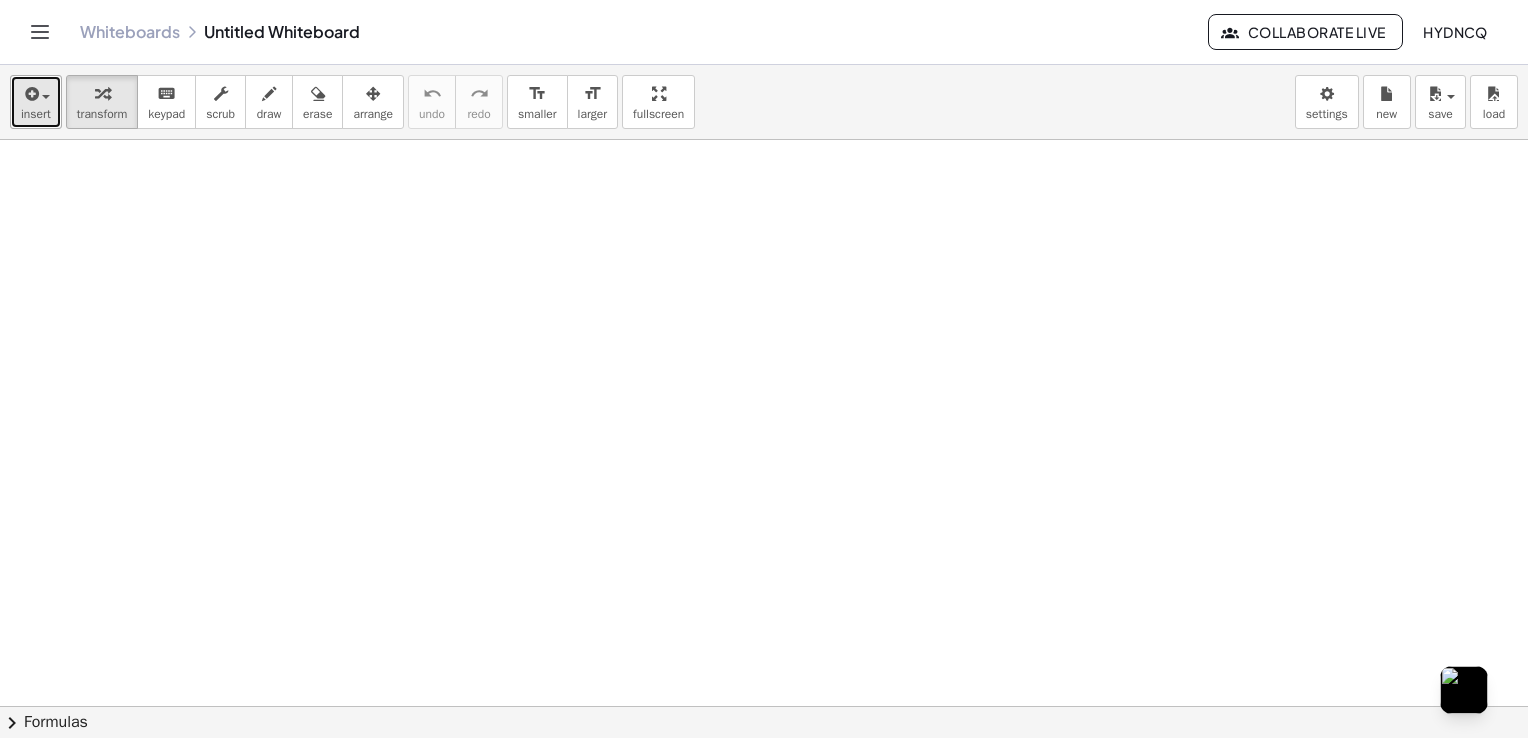 click on "insert" at bounding box center [36, 102] 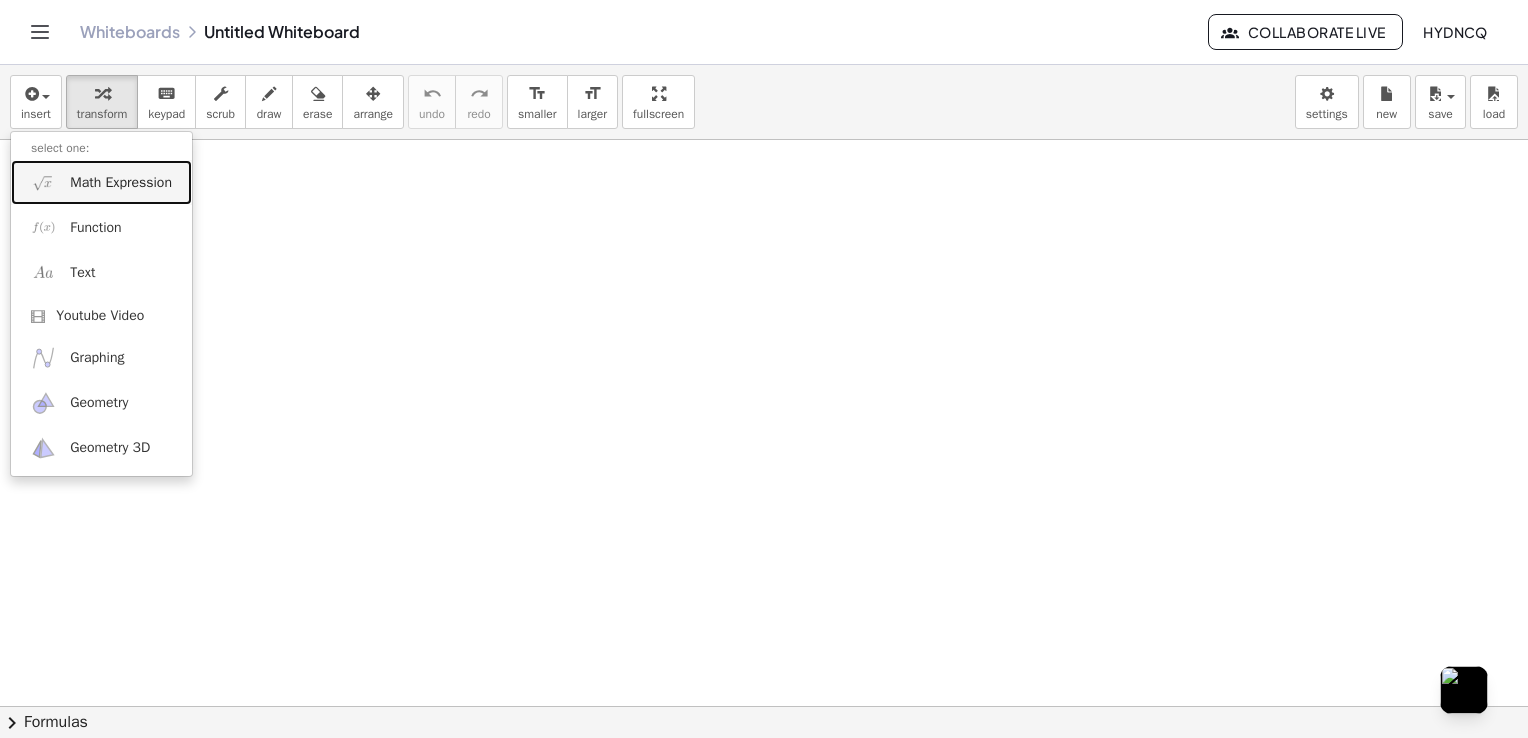 click on "Math Expression" at bounding box center (101, 182) 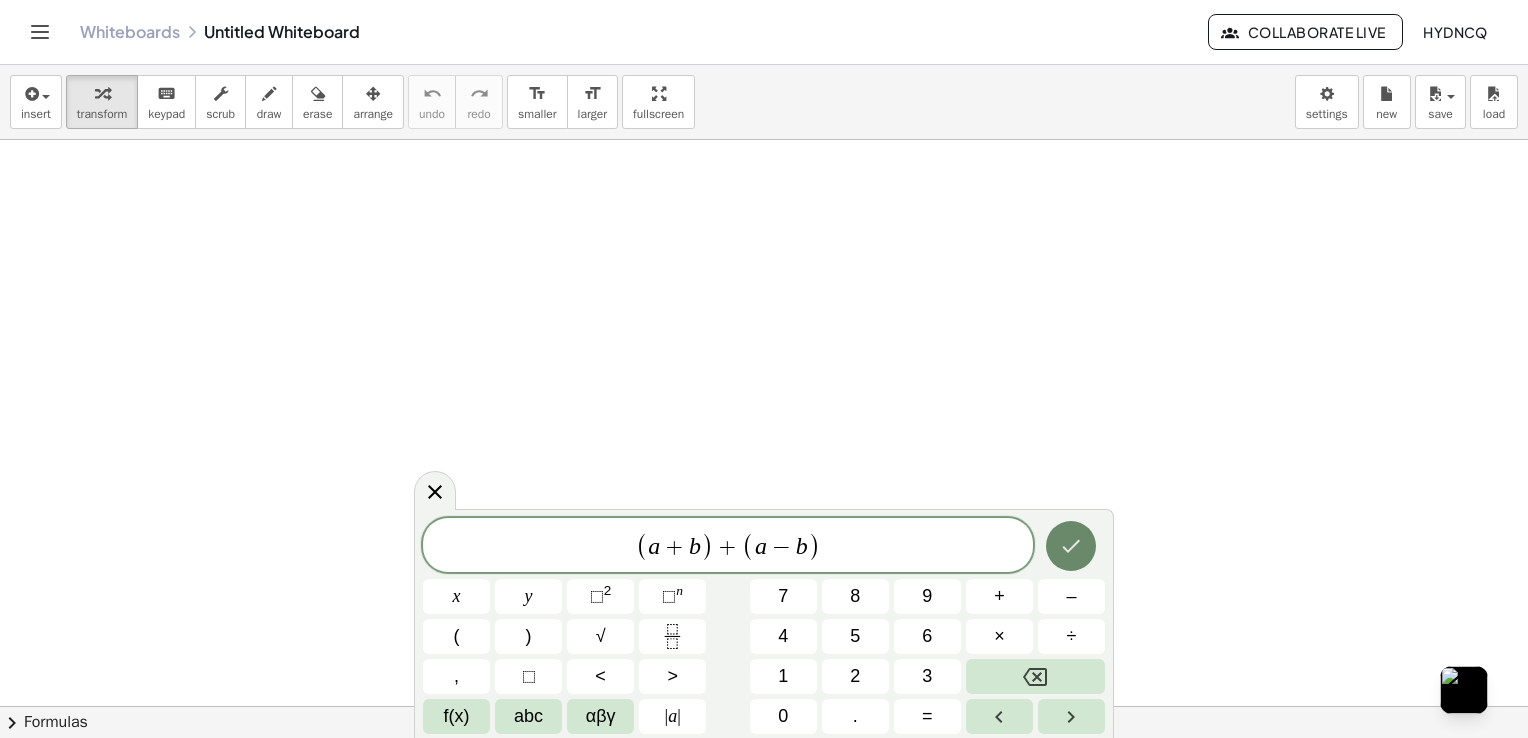 click at bounding box center (1071, 546) 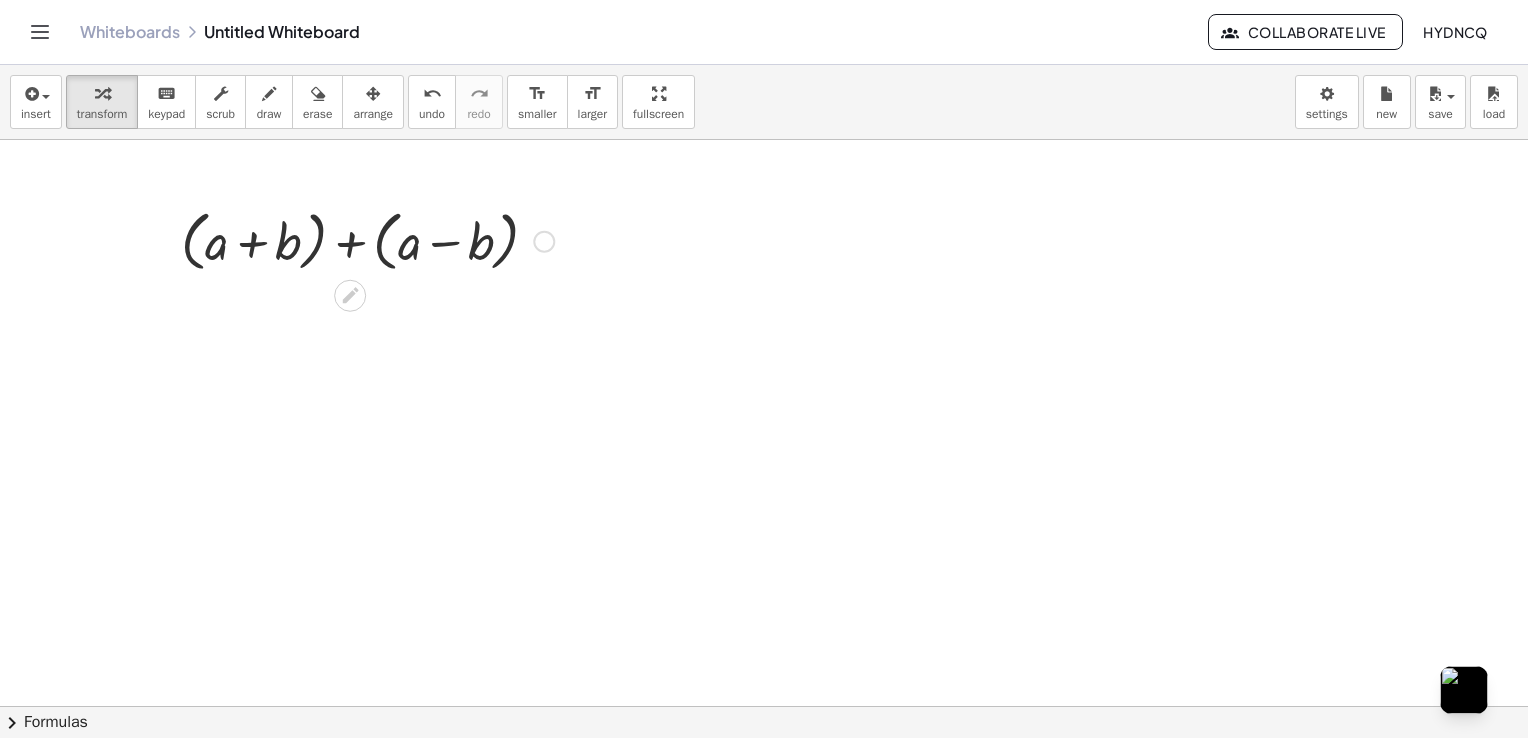 click at bounding box center [367, 240] 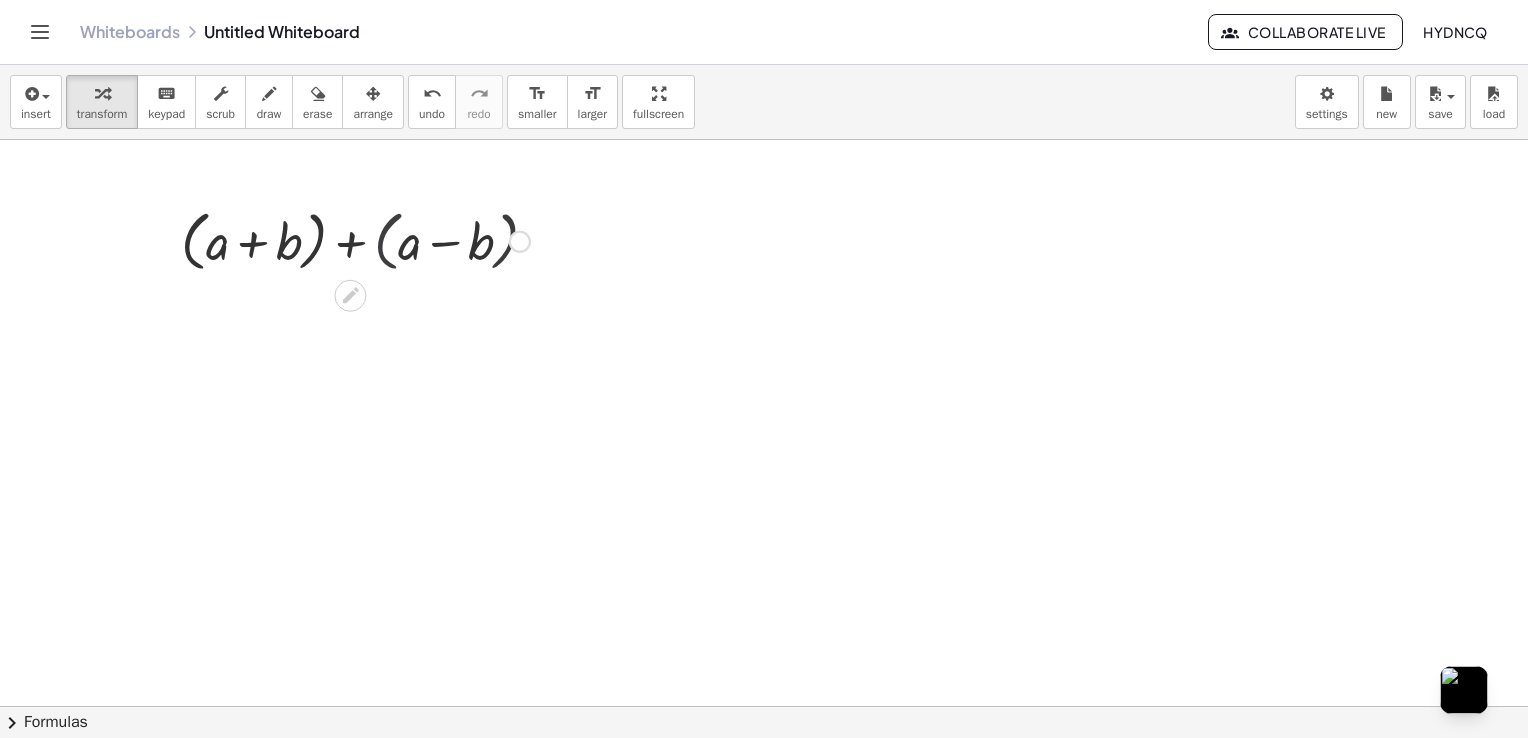 click at bounding box center [368, 240] 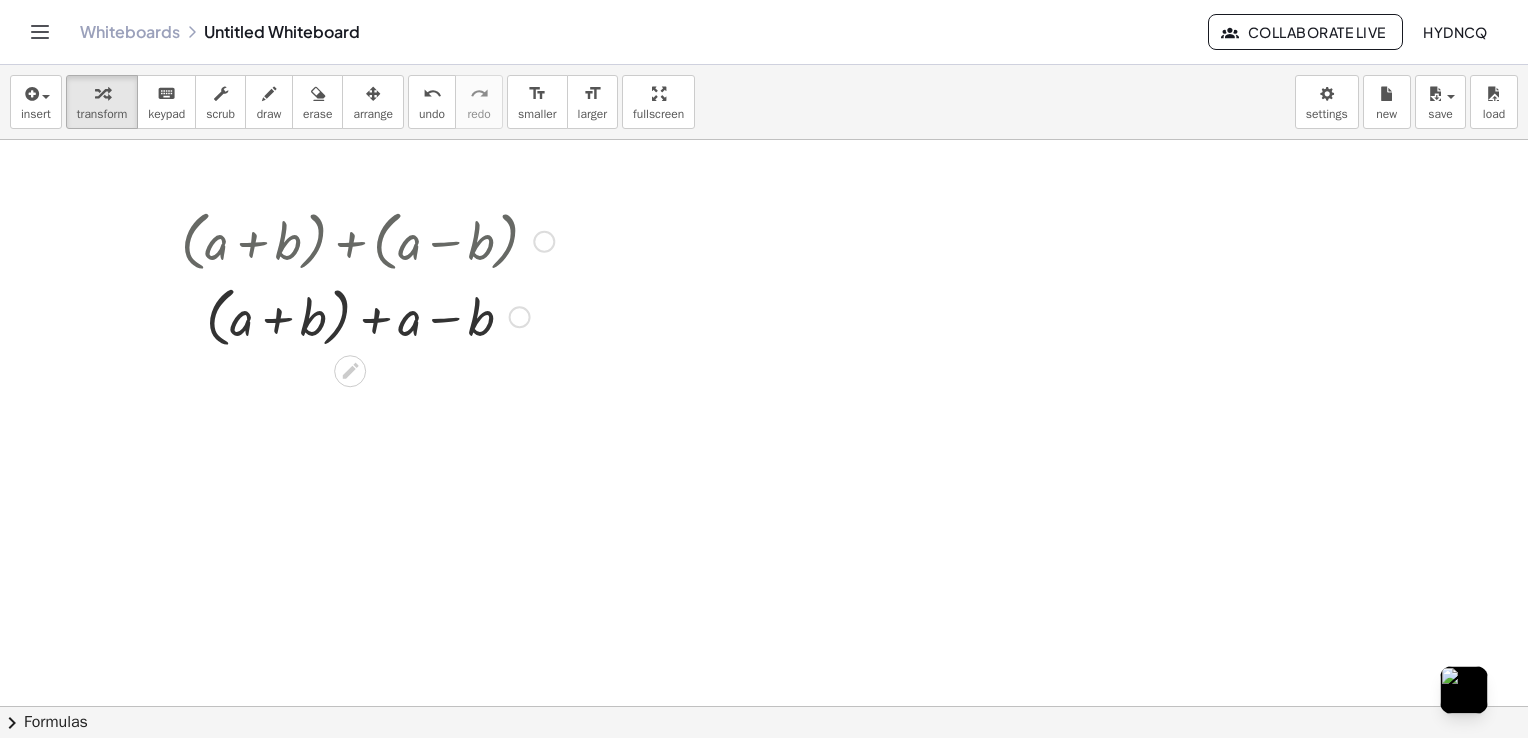click at bounding box center (367, 315) 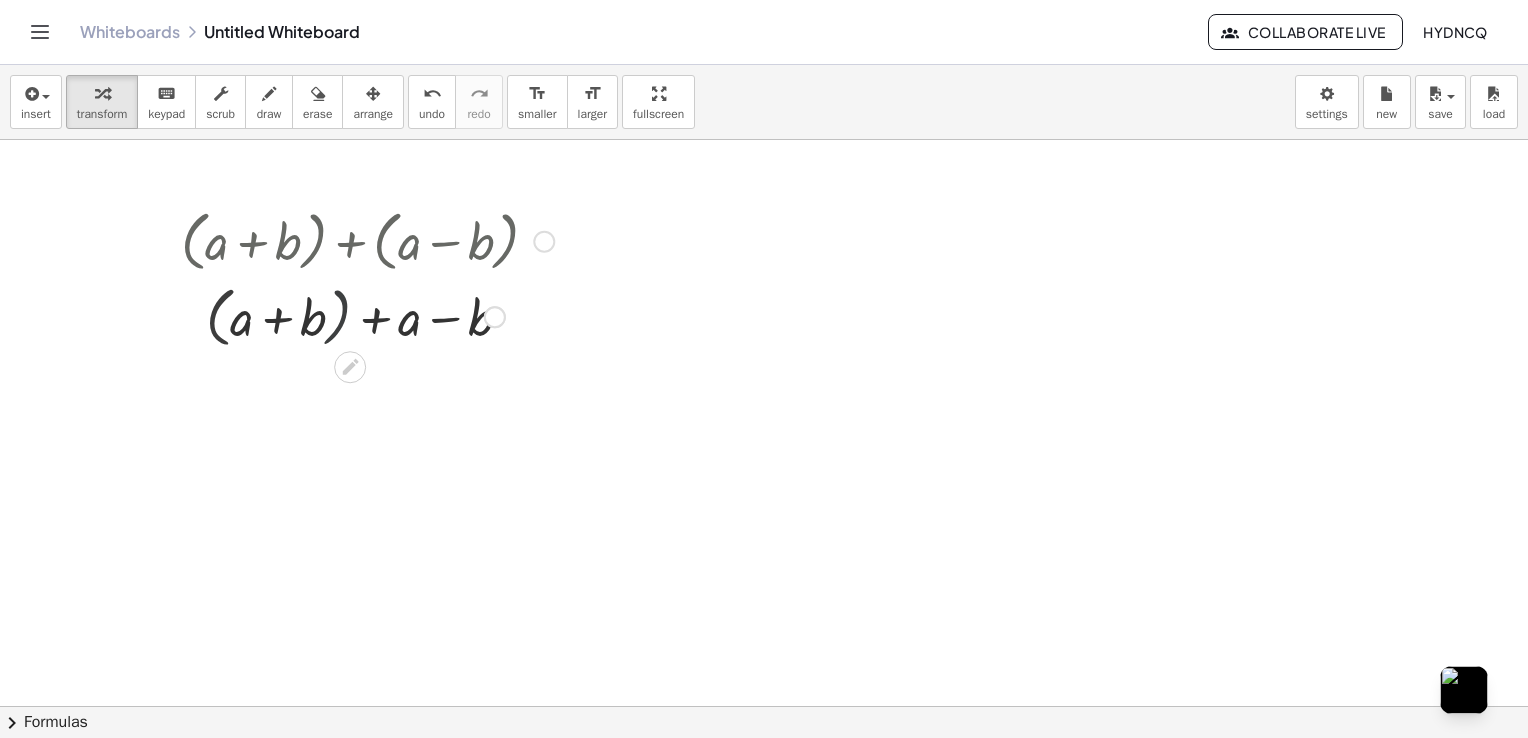 click at bounding box center [367, 315] 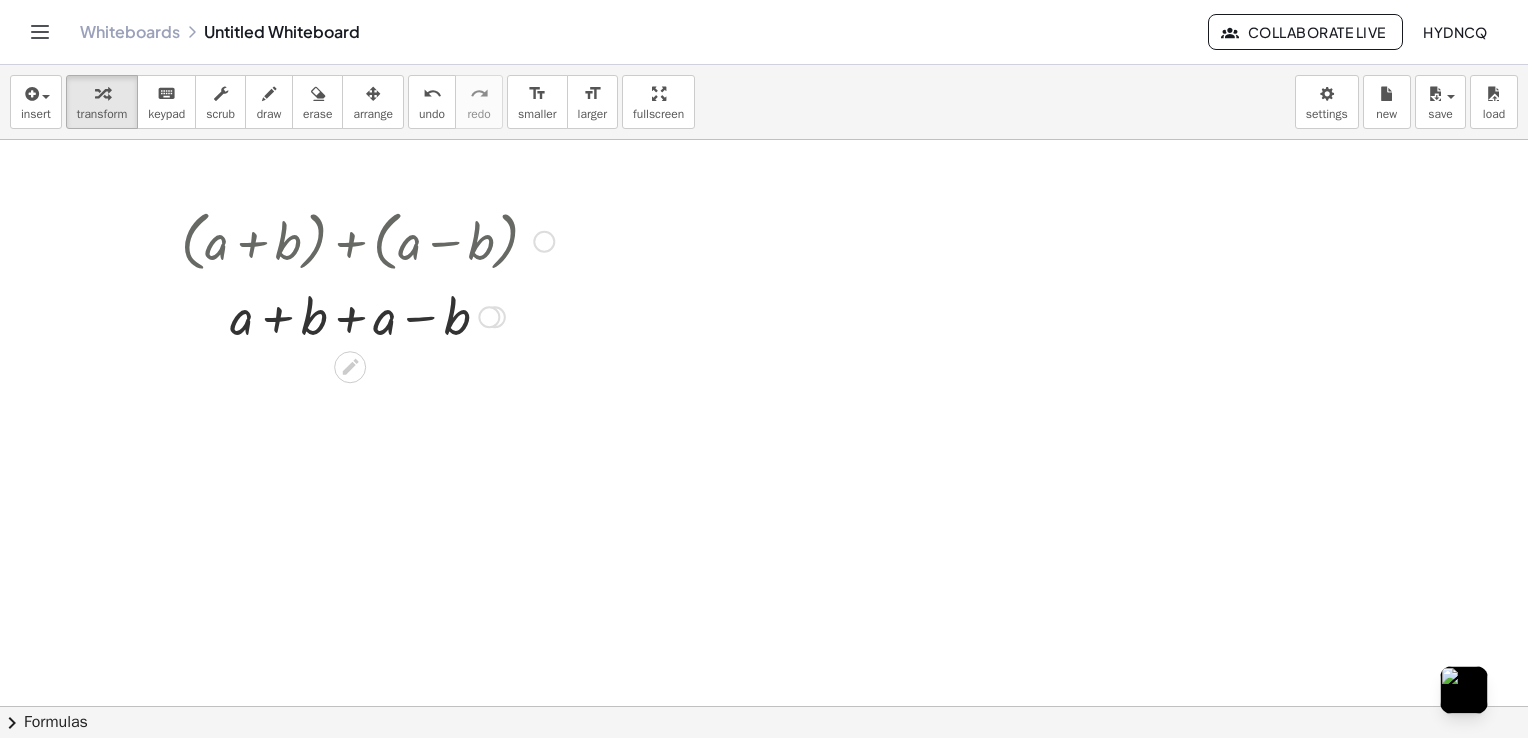 click at bounding box center (367, 315) 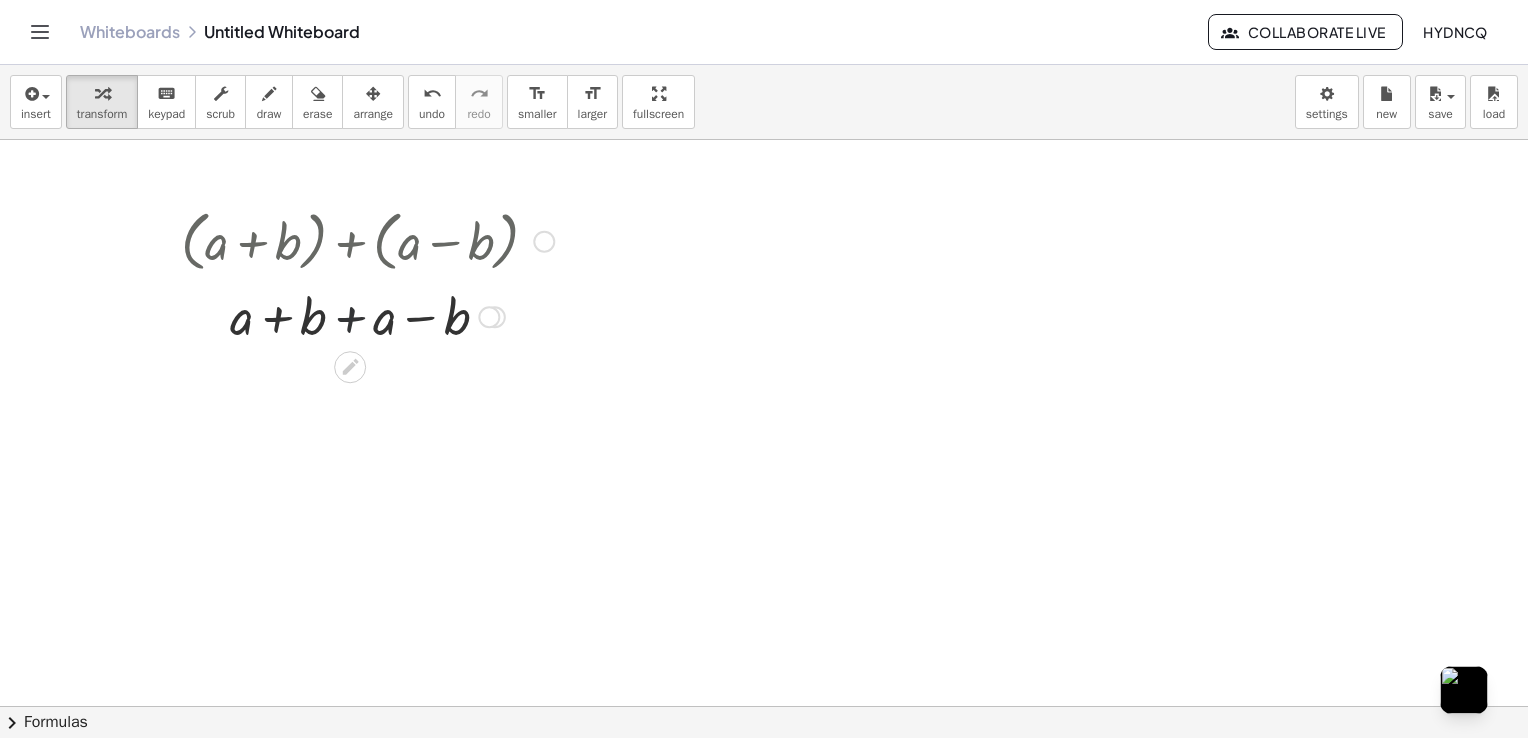 click at bounding box center (367, 315) 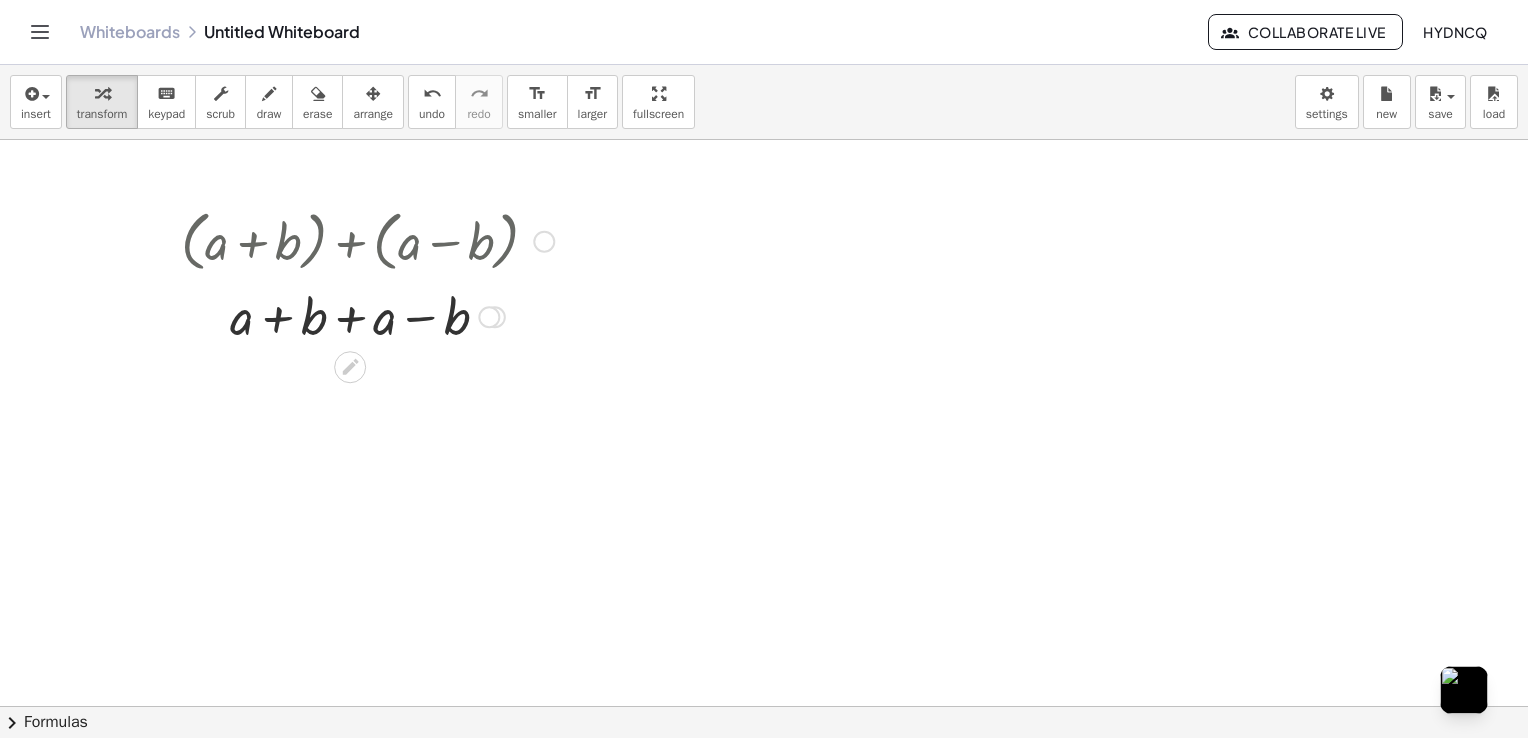 click at bounding box center [367, 315] 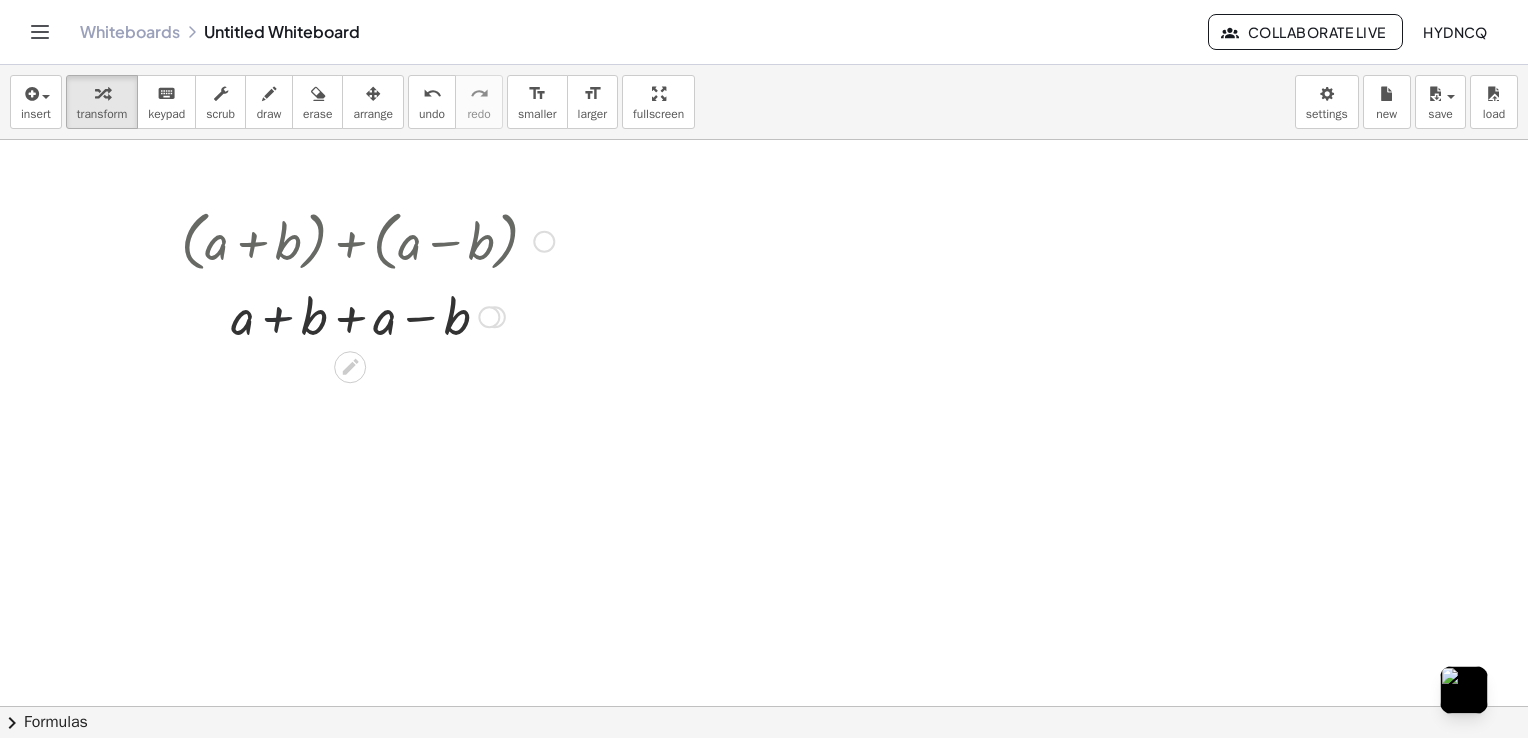 click at bounding box center [367, 315] 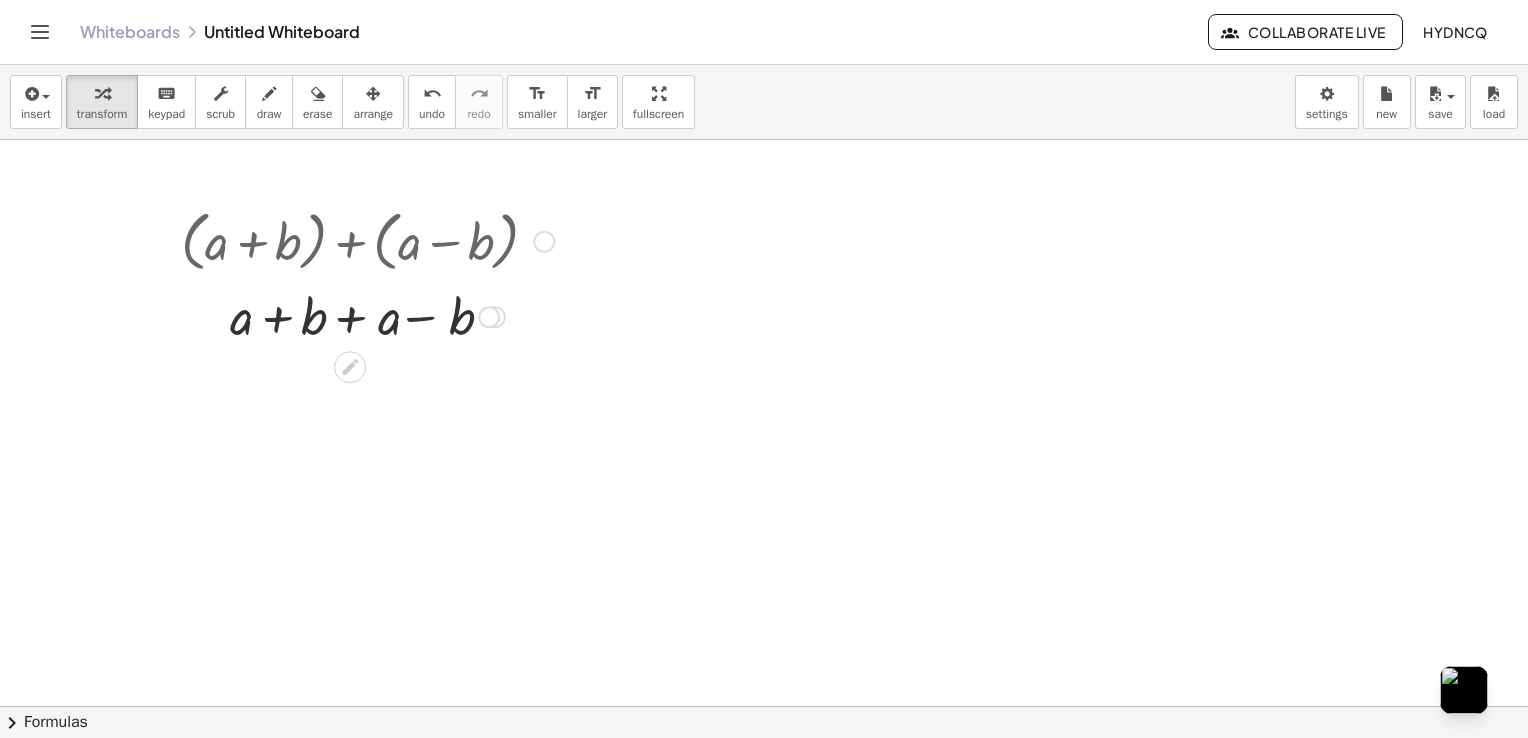click at bounding box center [367, 315] 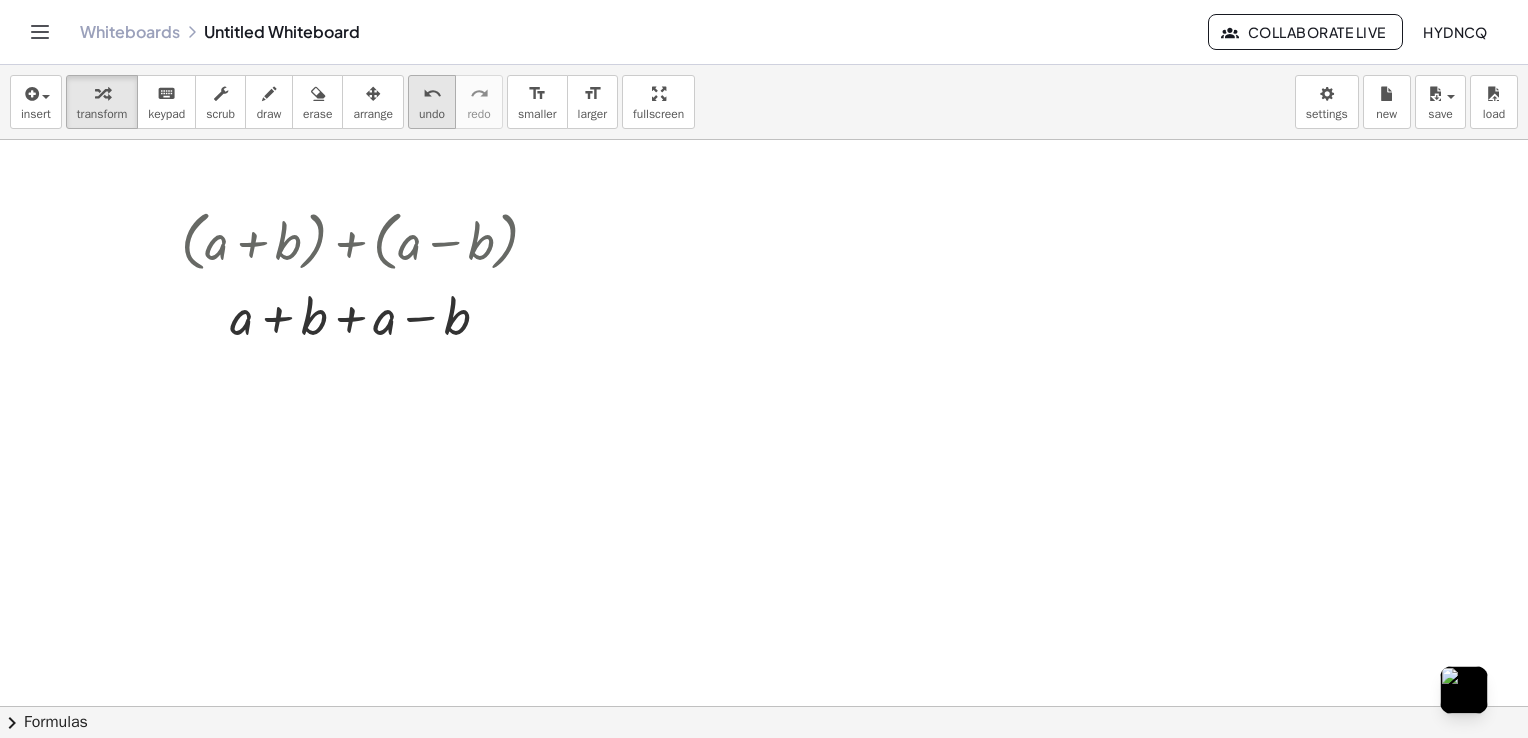 click on "undo" at bounding box center [432, 94] 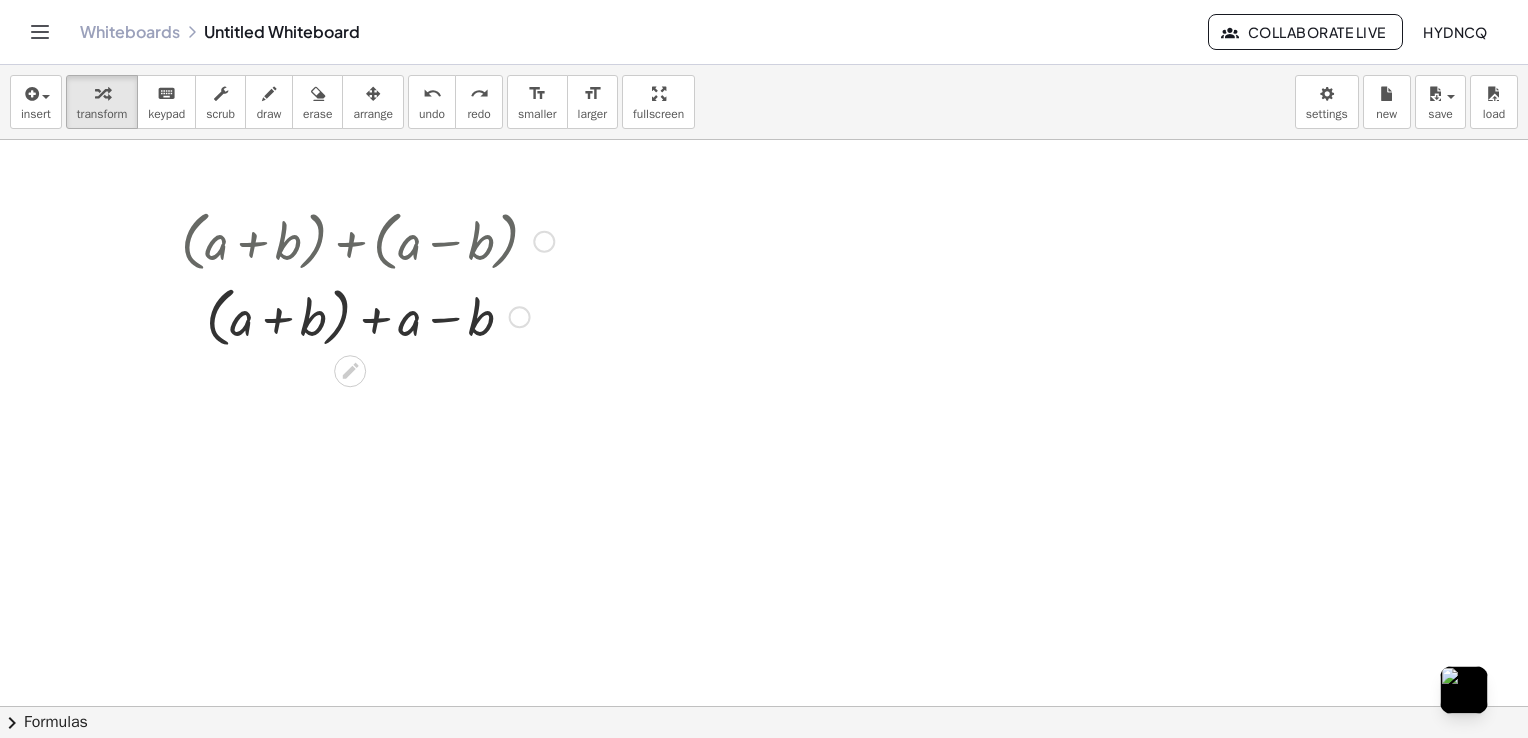 click at bounding box center (367, 315) 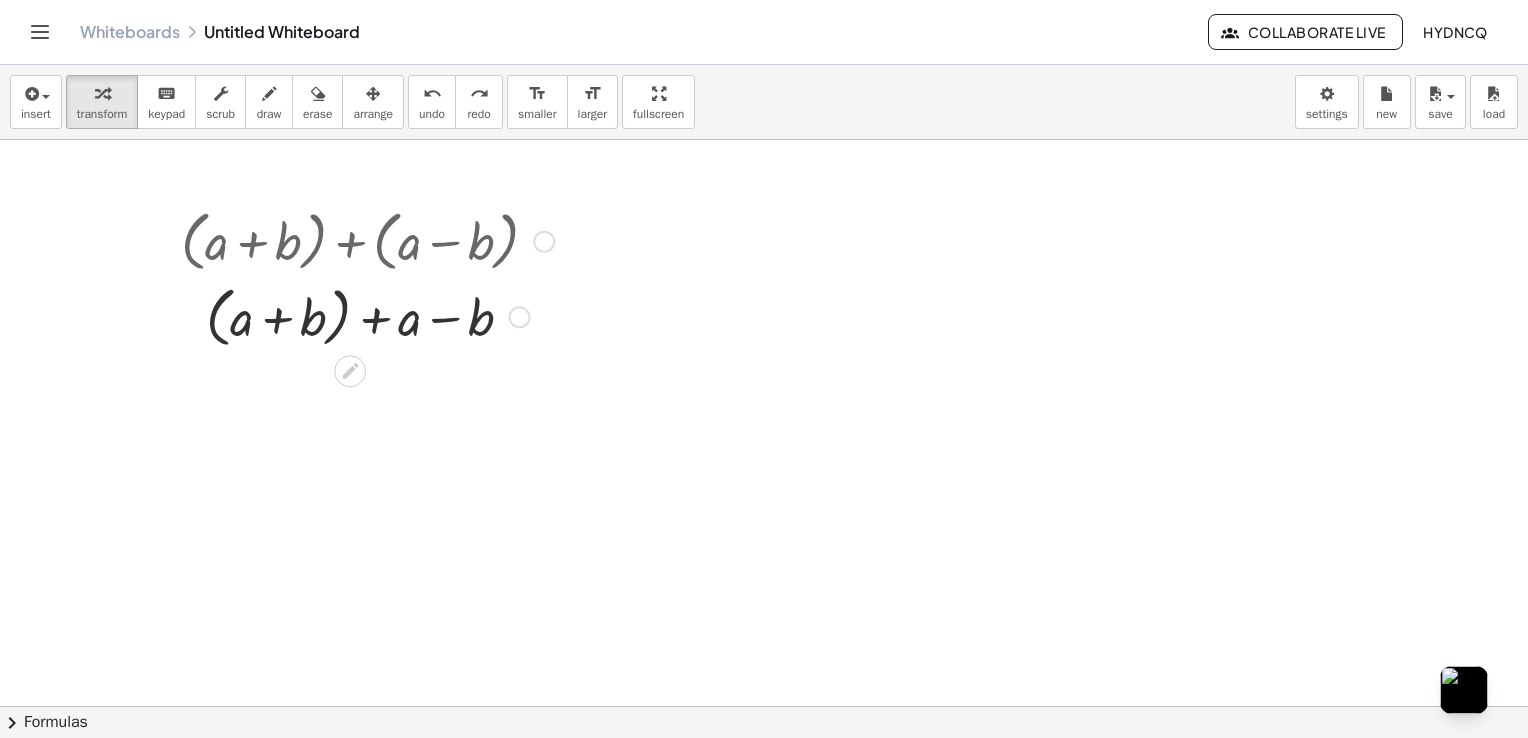 click at bounding box center (367, 315) 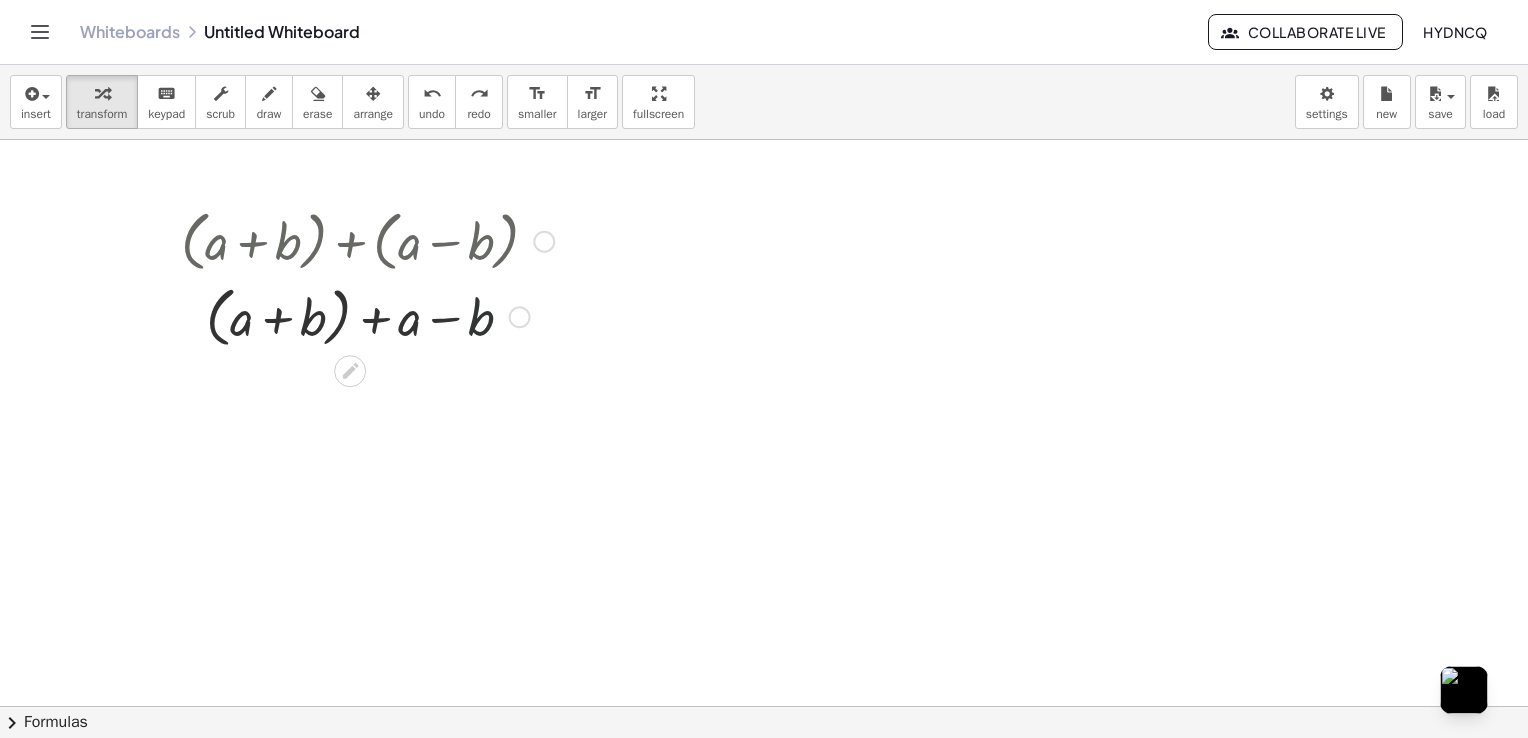 click at bounding box center [367, 315] 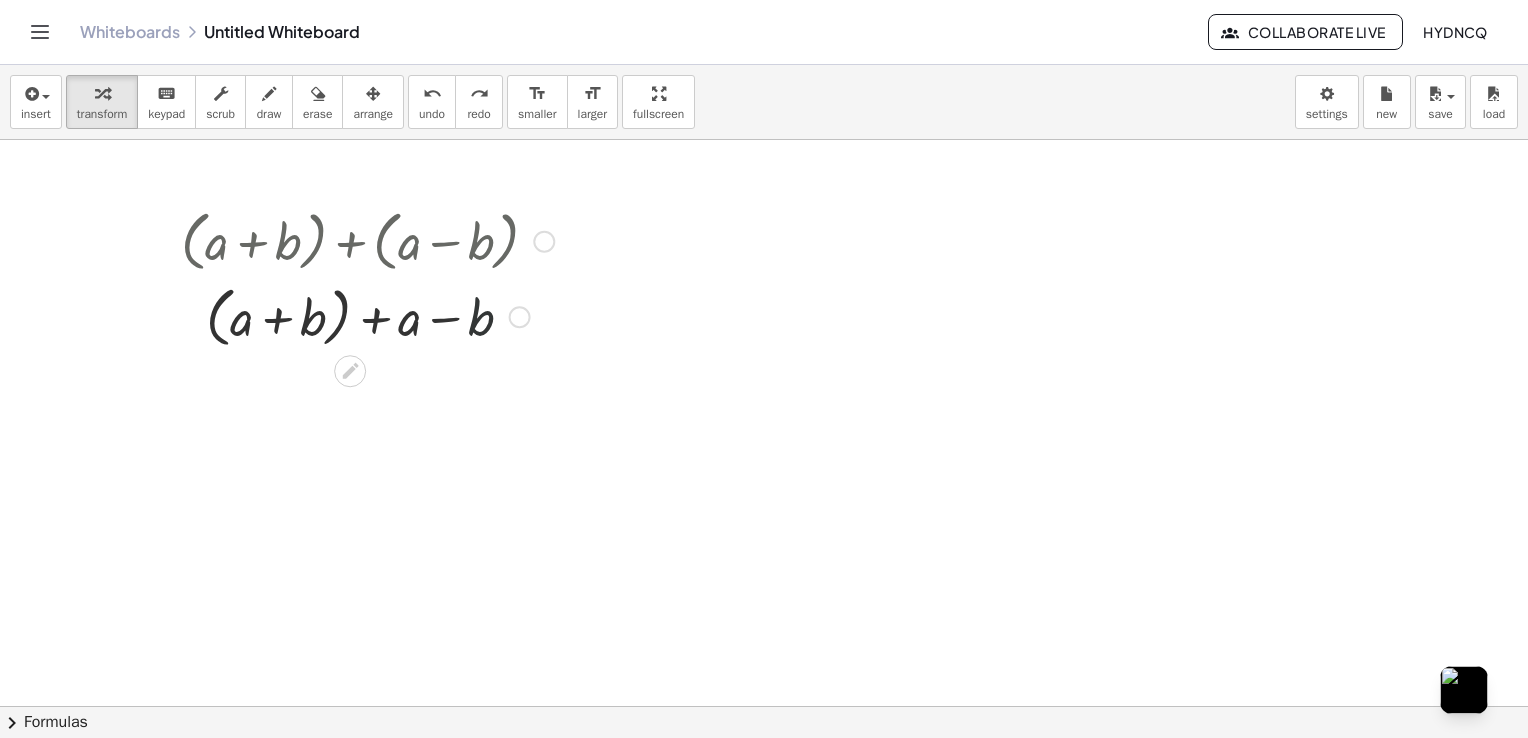 click at bounding box center [367, 315] 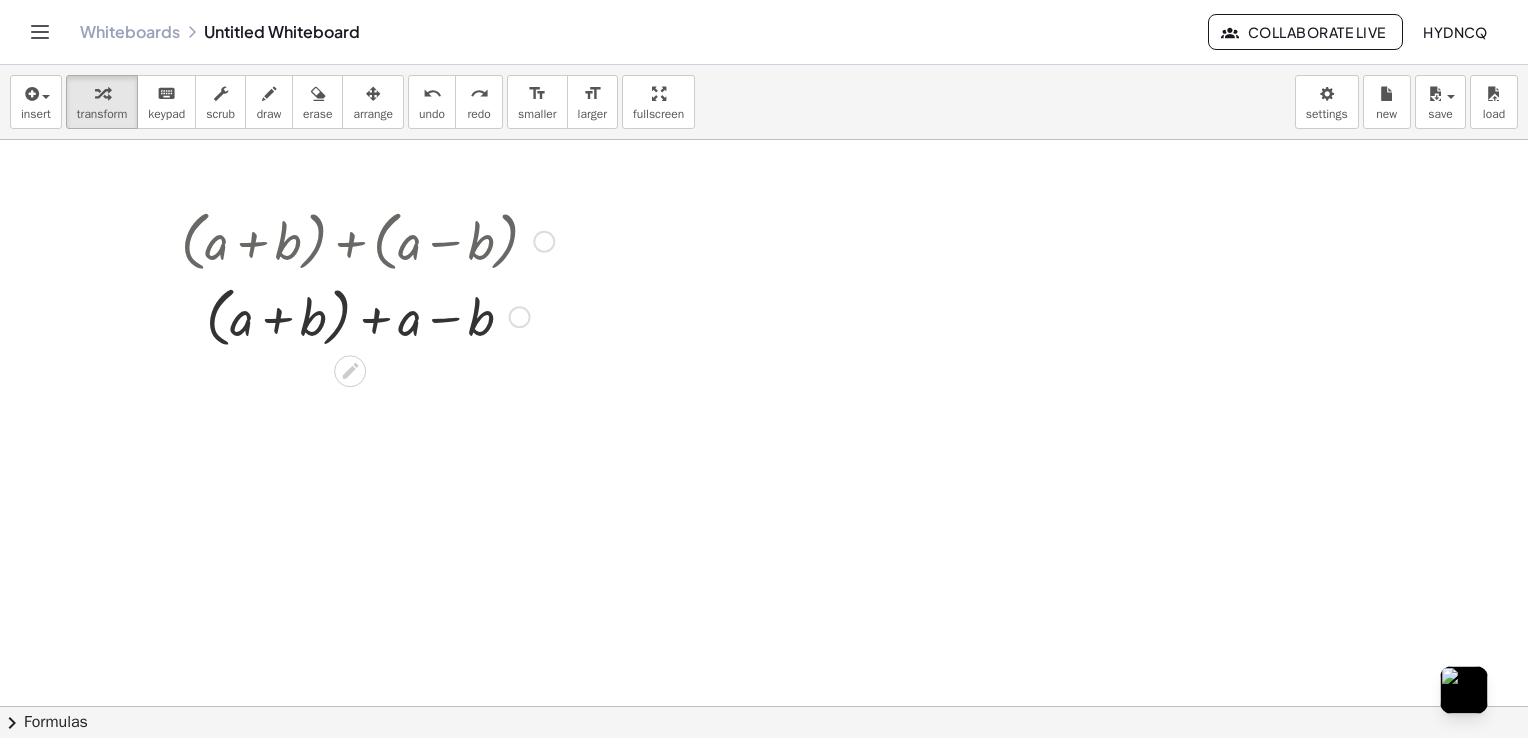 click at bounding box center [367, 315] 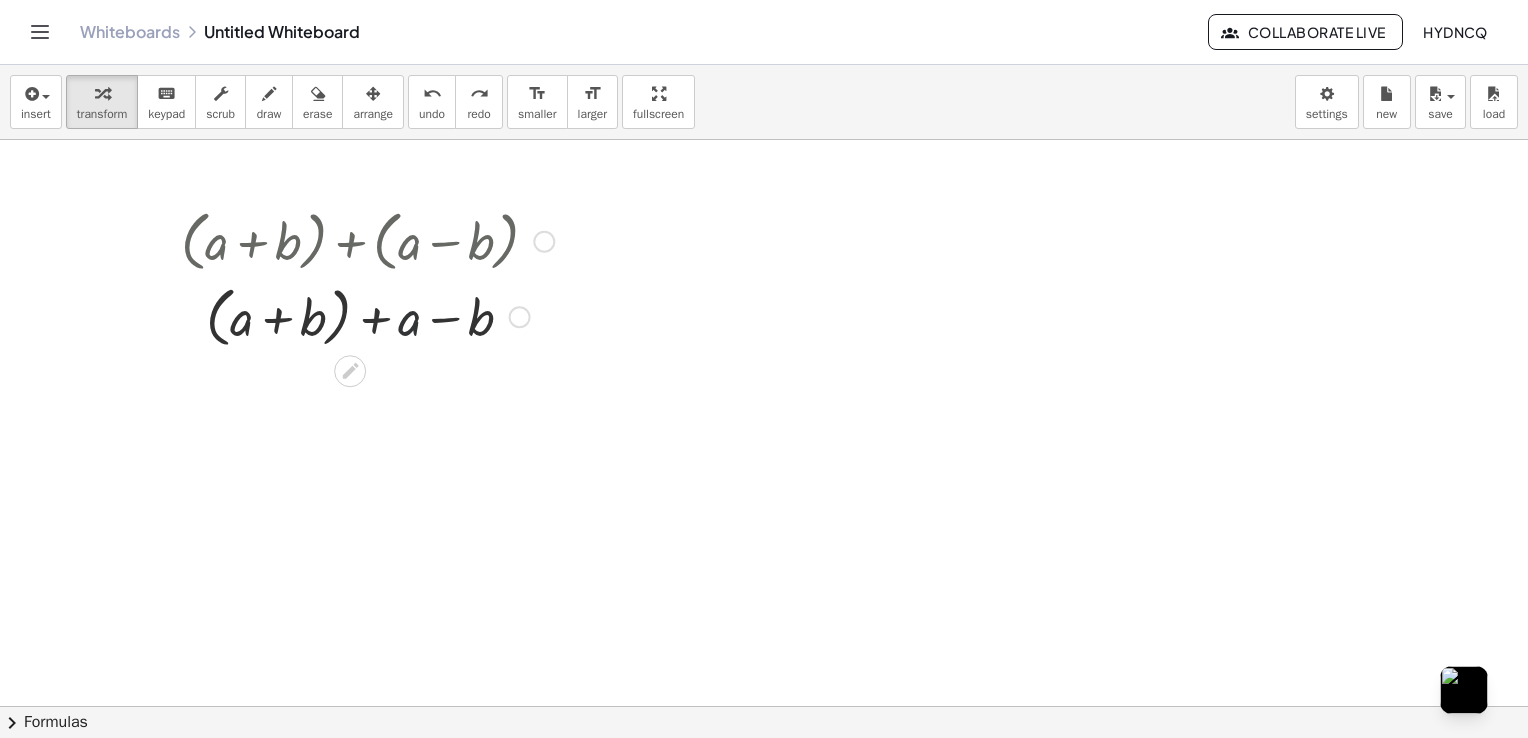 click at bounding box center [367, 315] 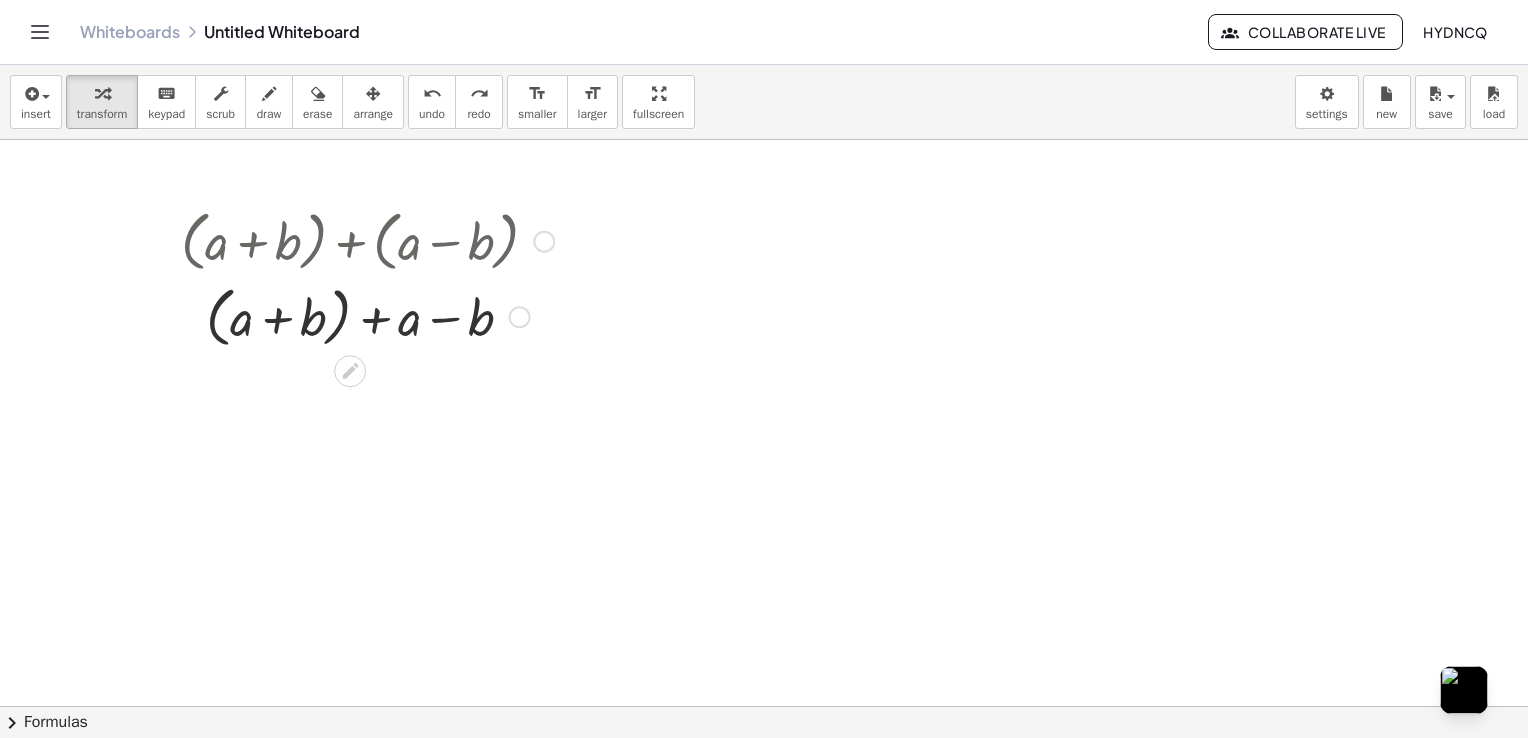 click at bounding box center [367, 315] 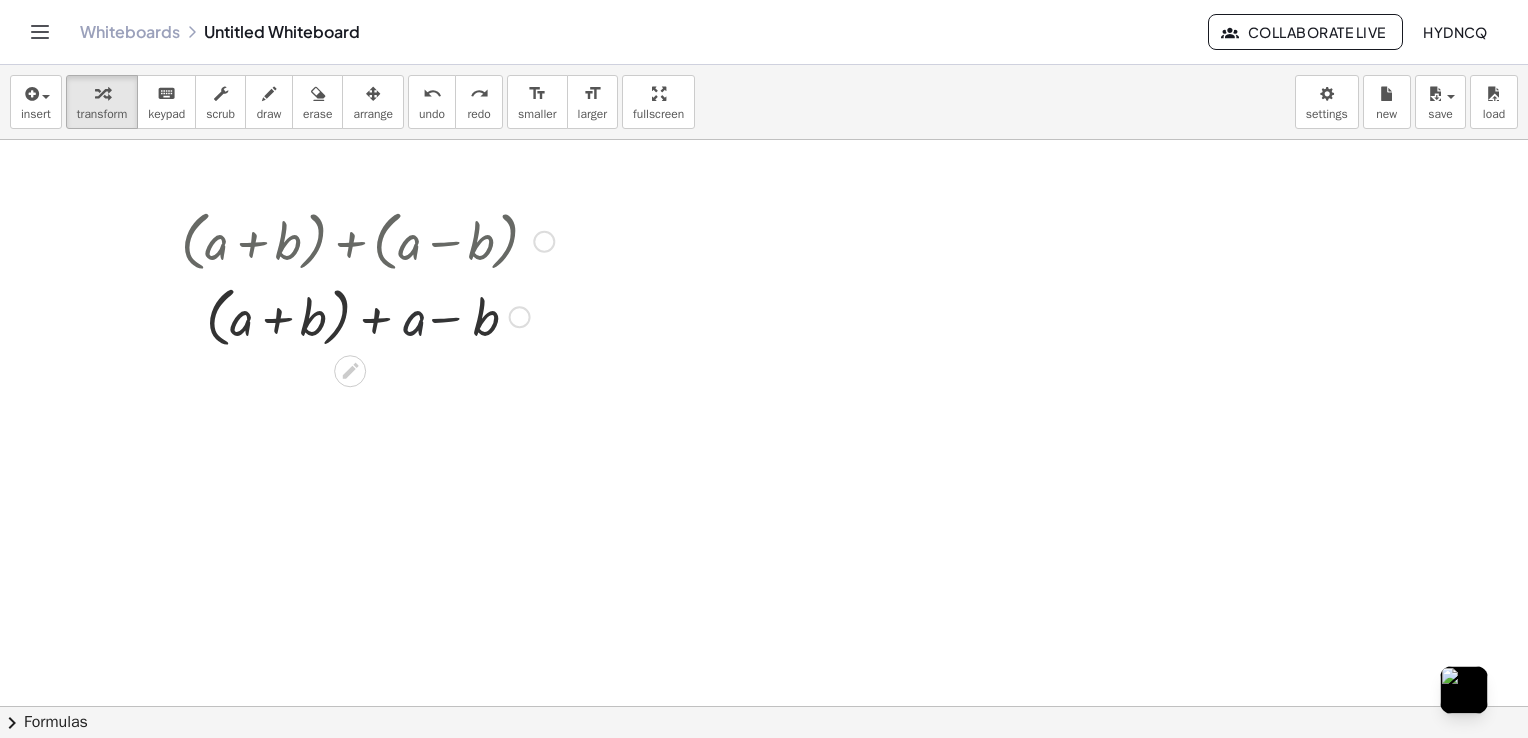 click at bounding box center (367, 315) 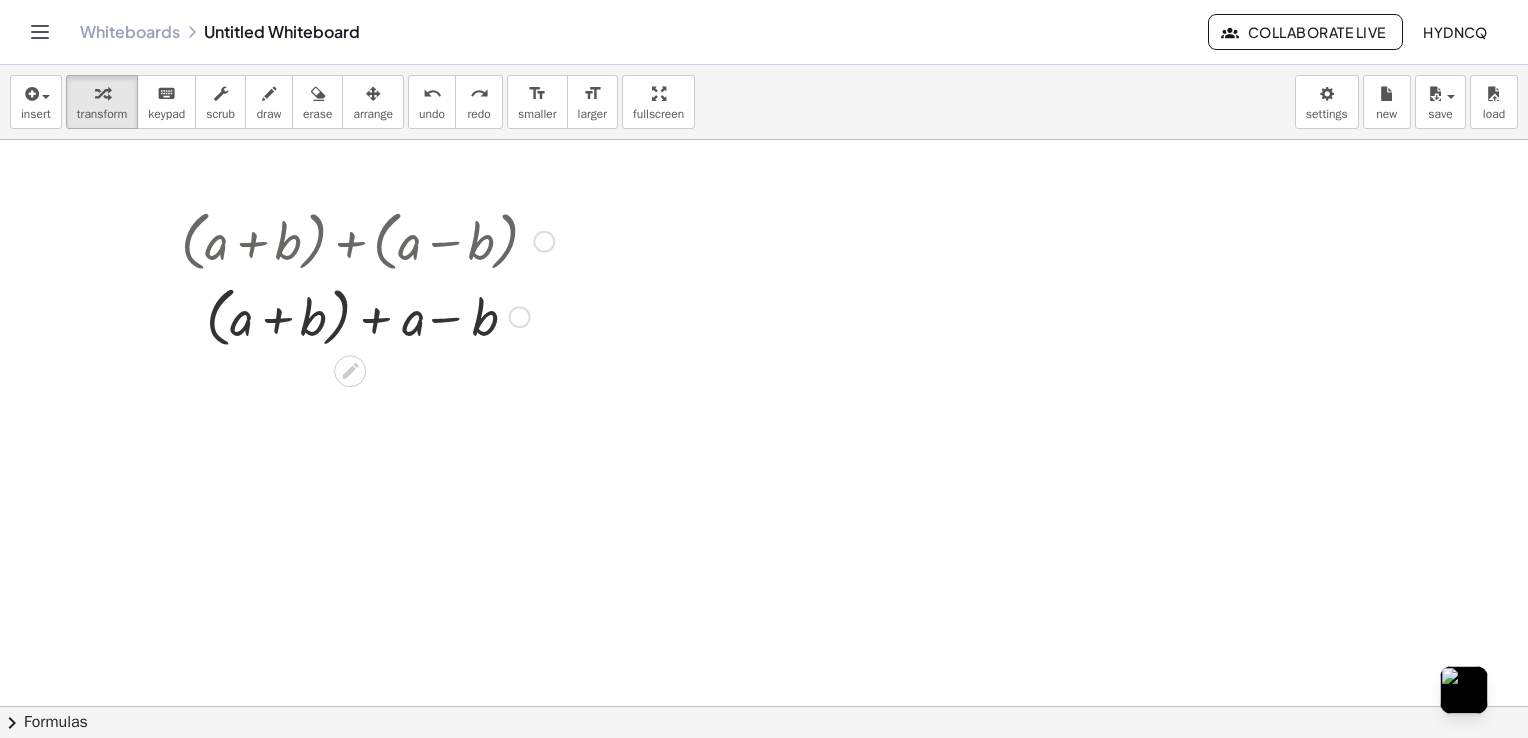 click at bounding box center (367, 315) 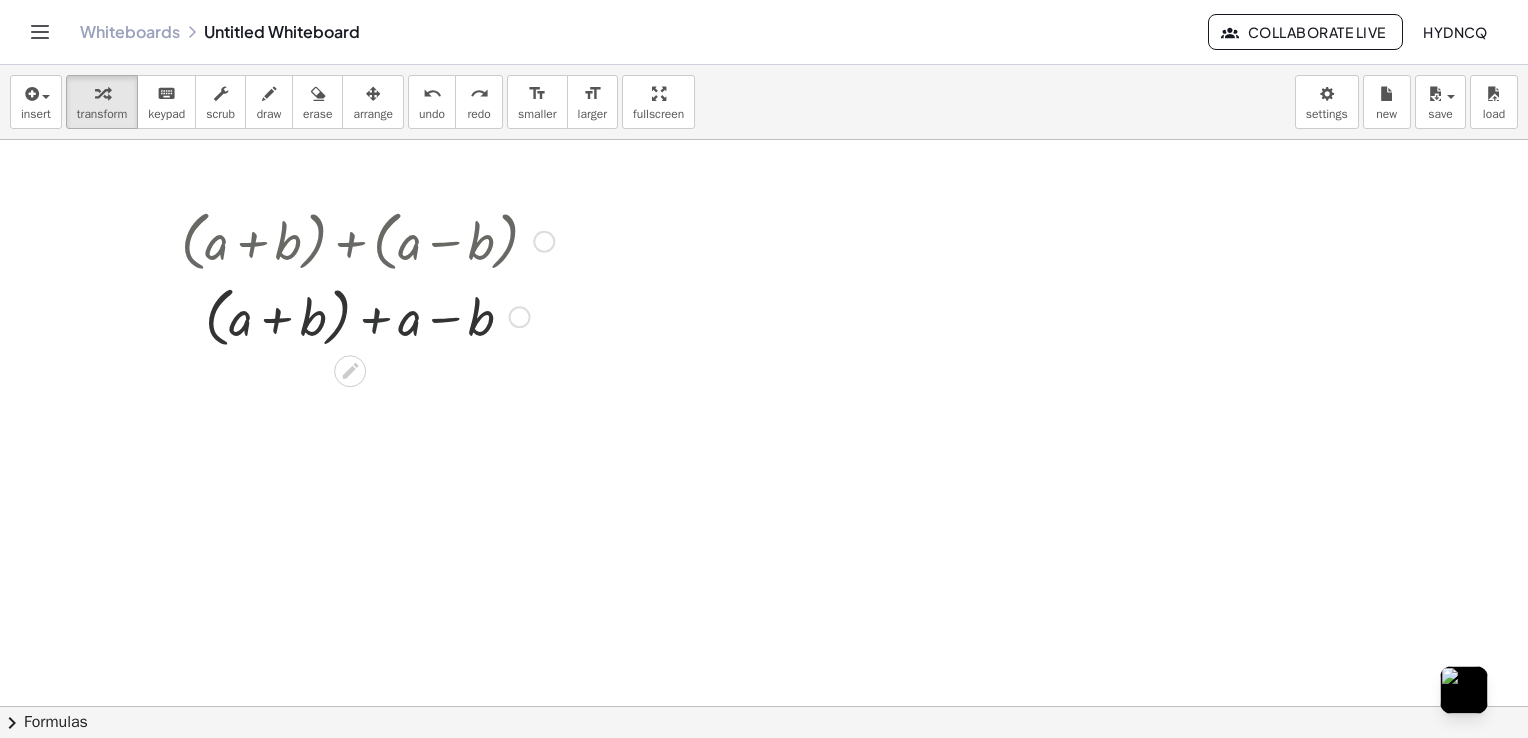 click at bounding box center [367, 315] 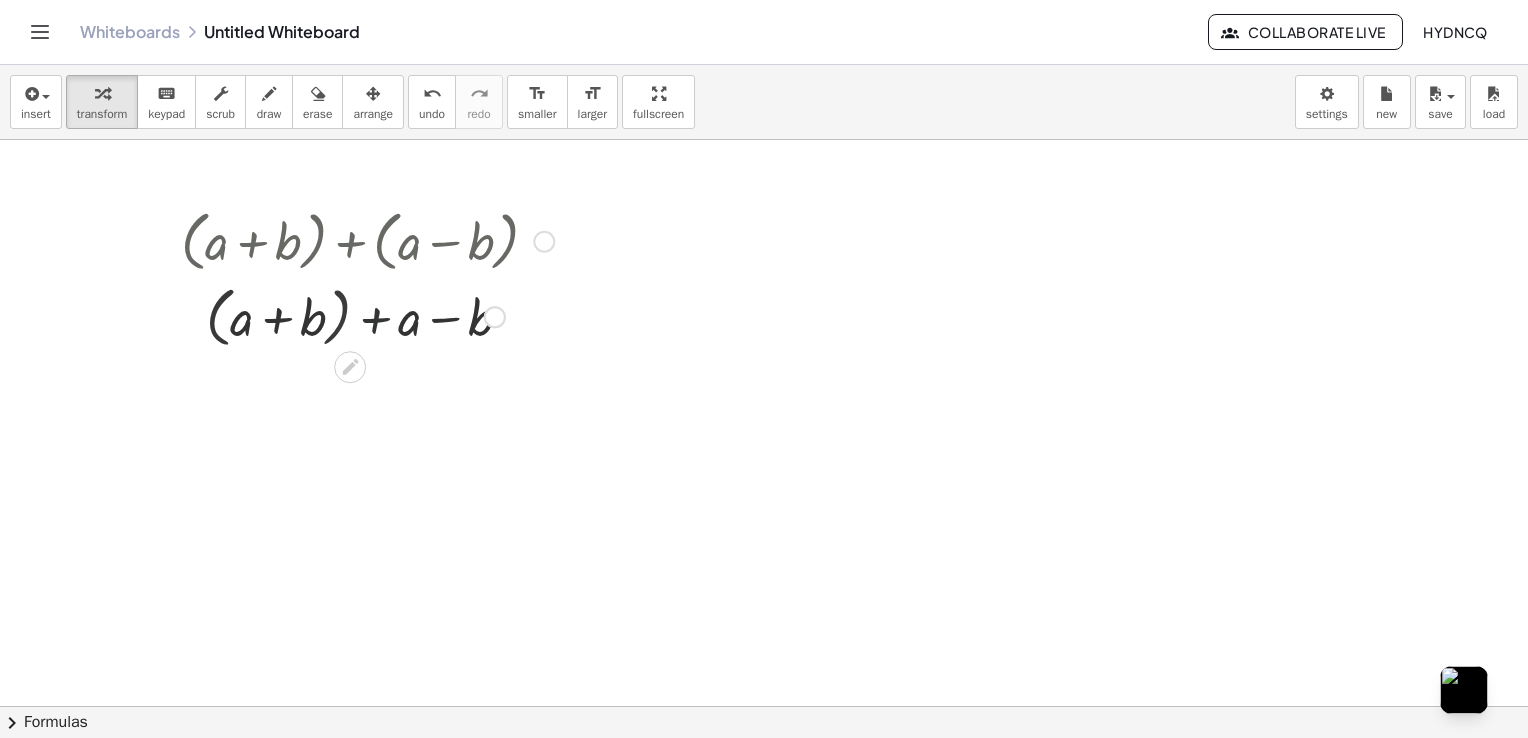 click at bounding box center [367, 315] 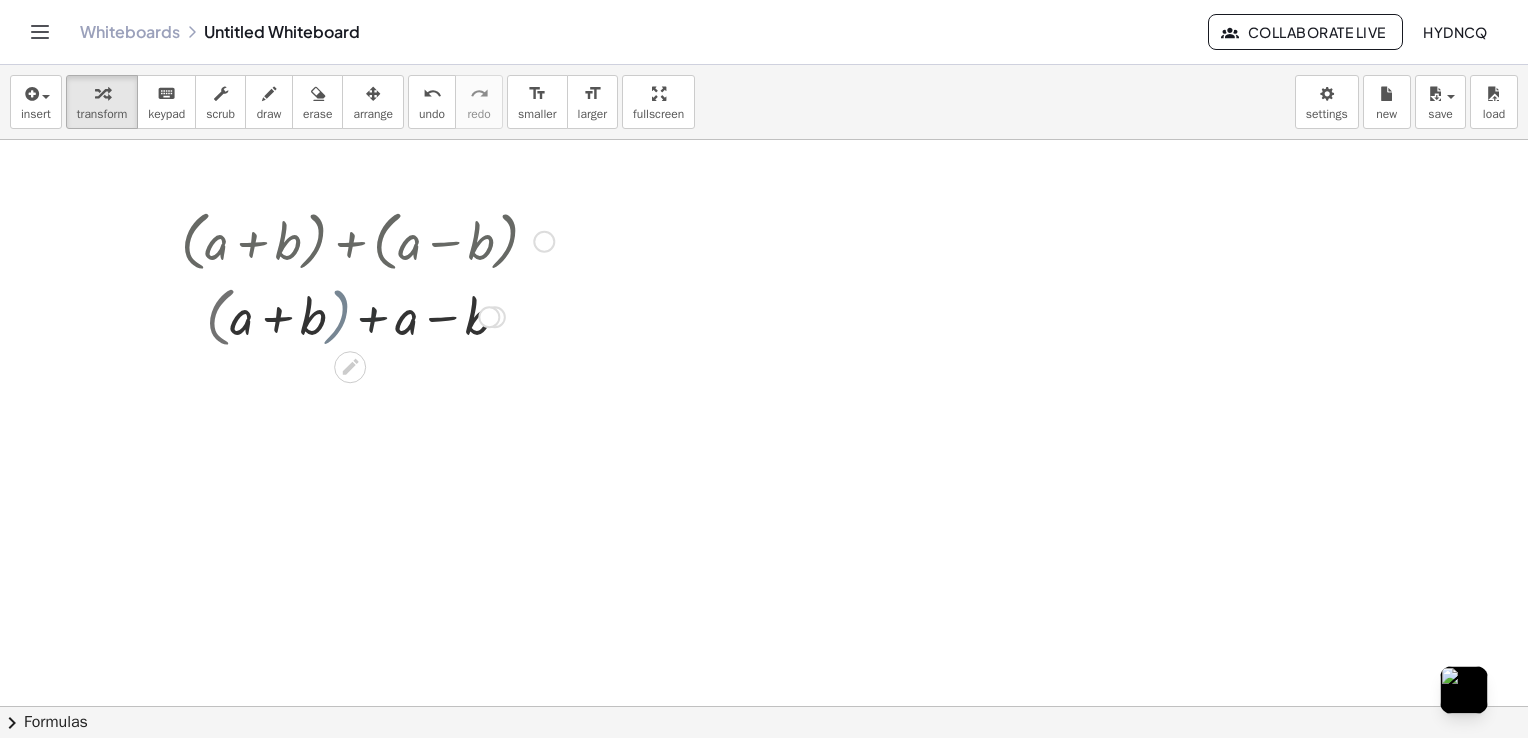 click at bounding box center [367, 315] 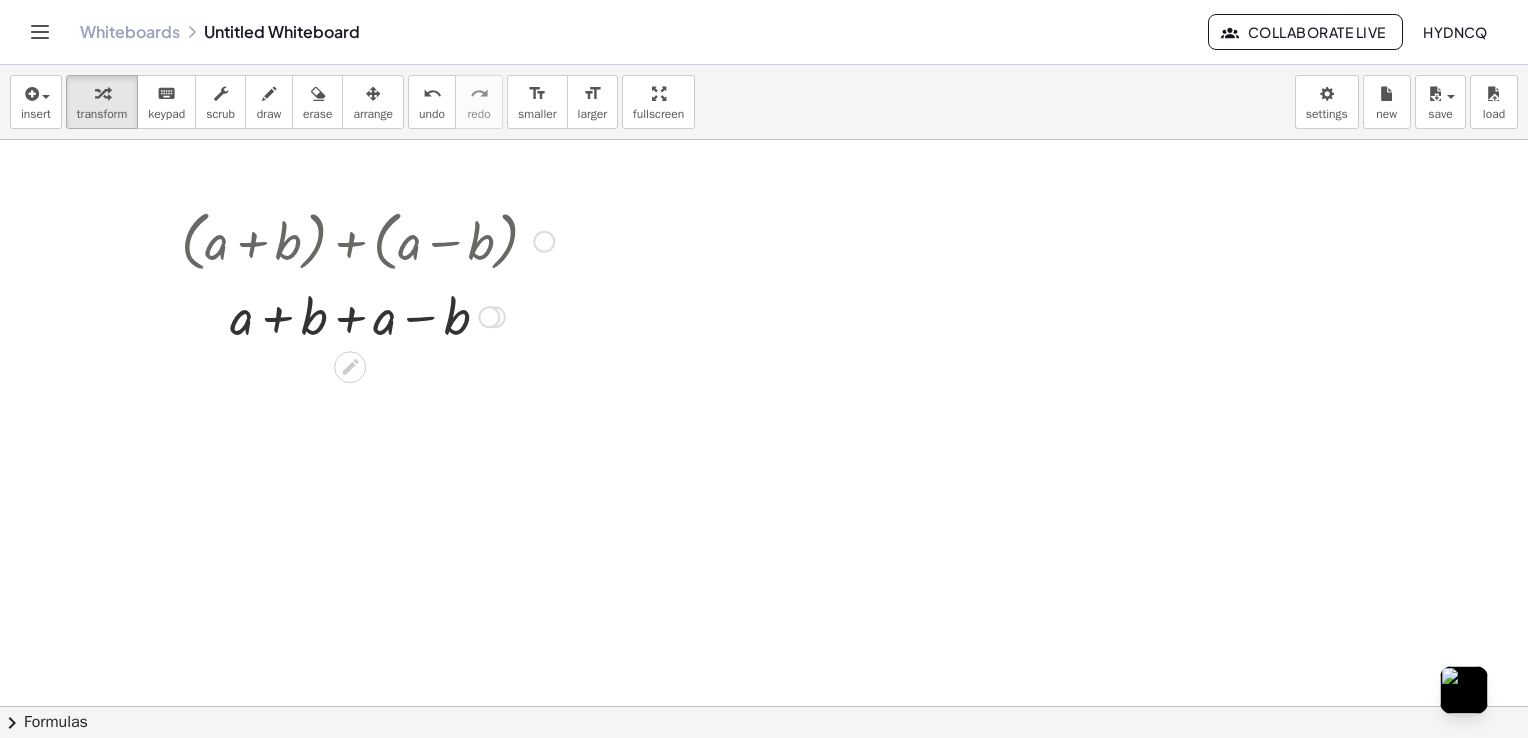 click at bounding box center (367, 315) 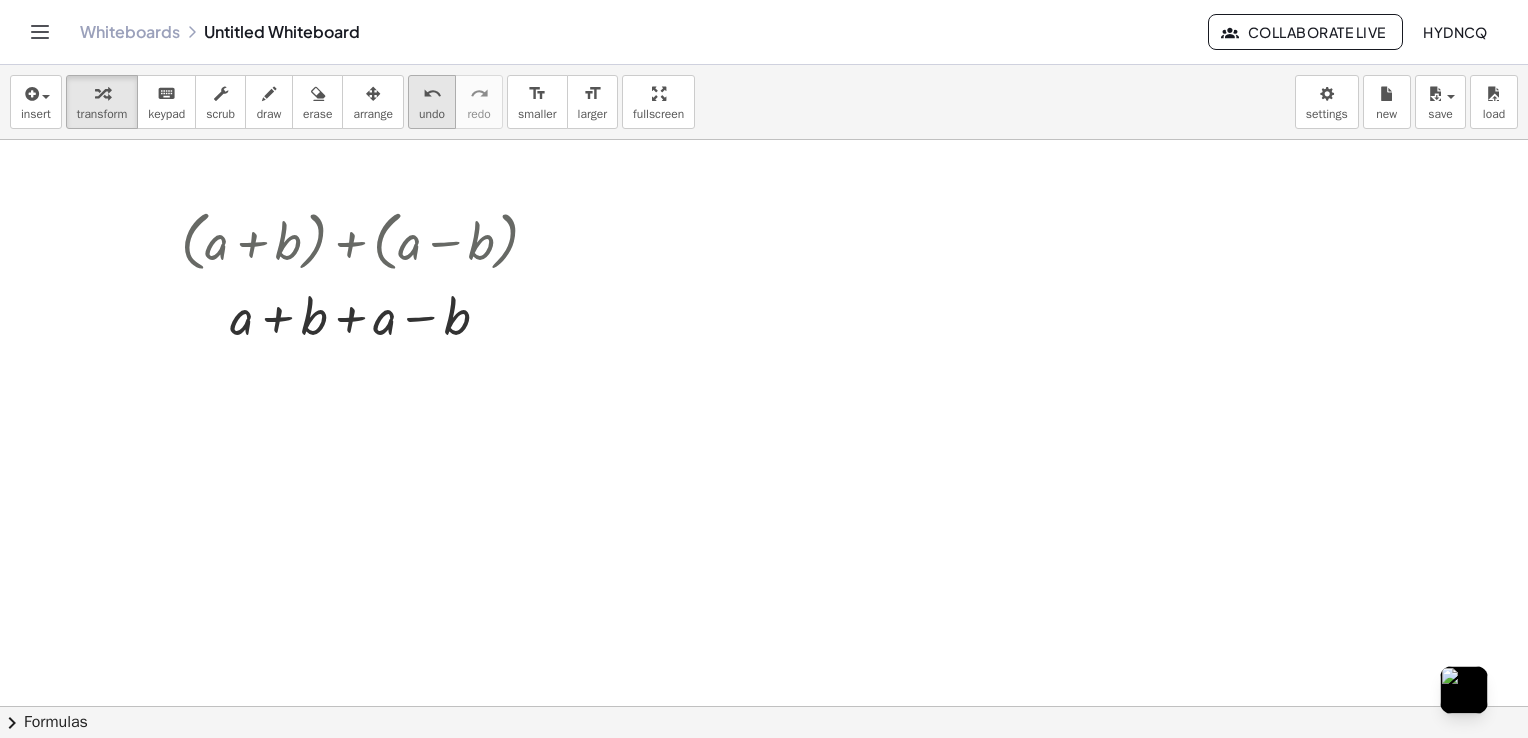 click on "undo" at bounding box center [432, 114] 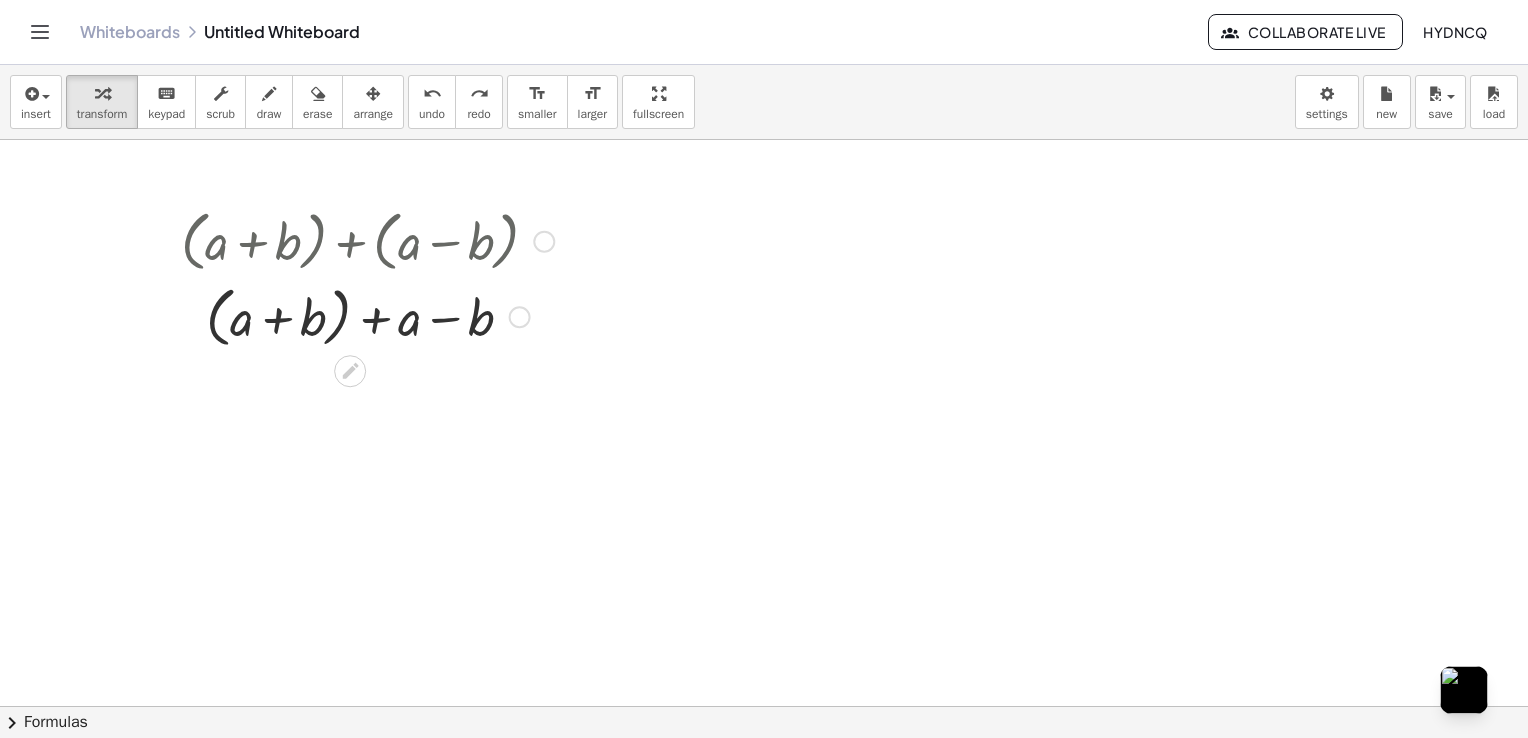 drag, startPoint x: 235, startPoint y: 332, endPoint x: 226, endPoint y: 340, distance: 12.0415945 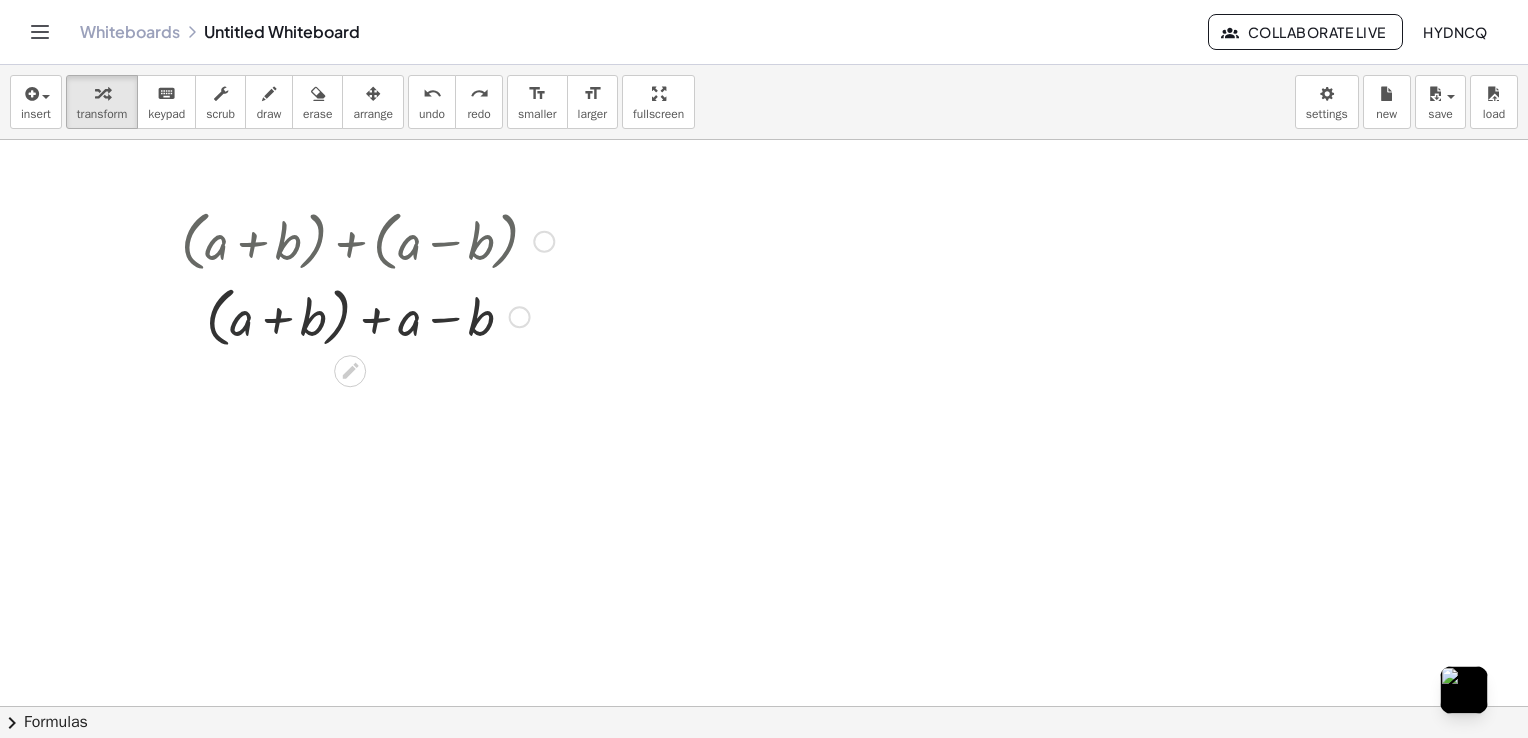 click at bounding box center (367, 315) 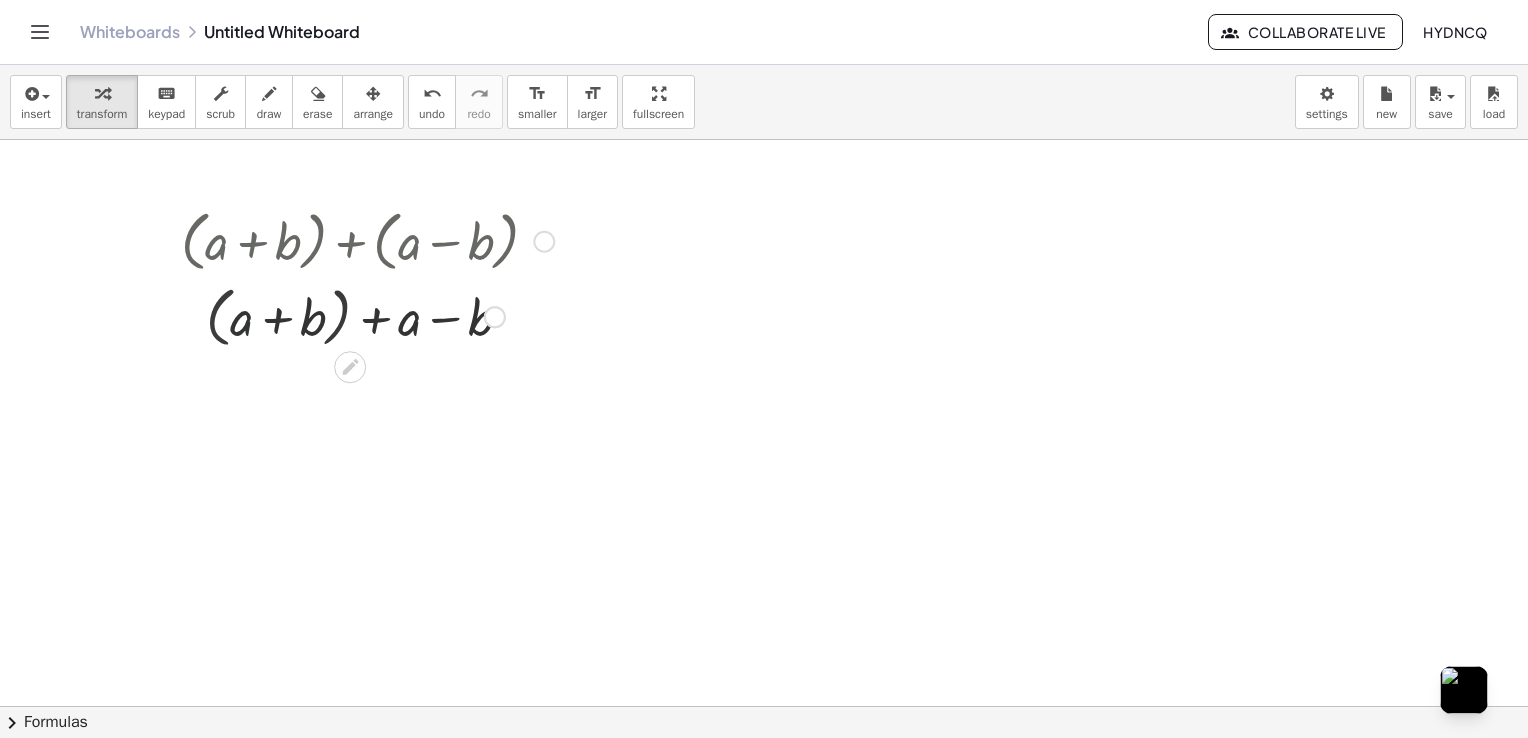 click at bounding box center (367, 315) 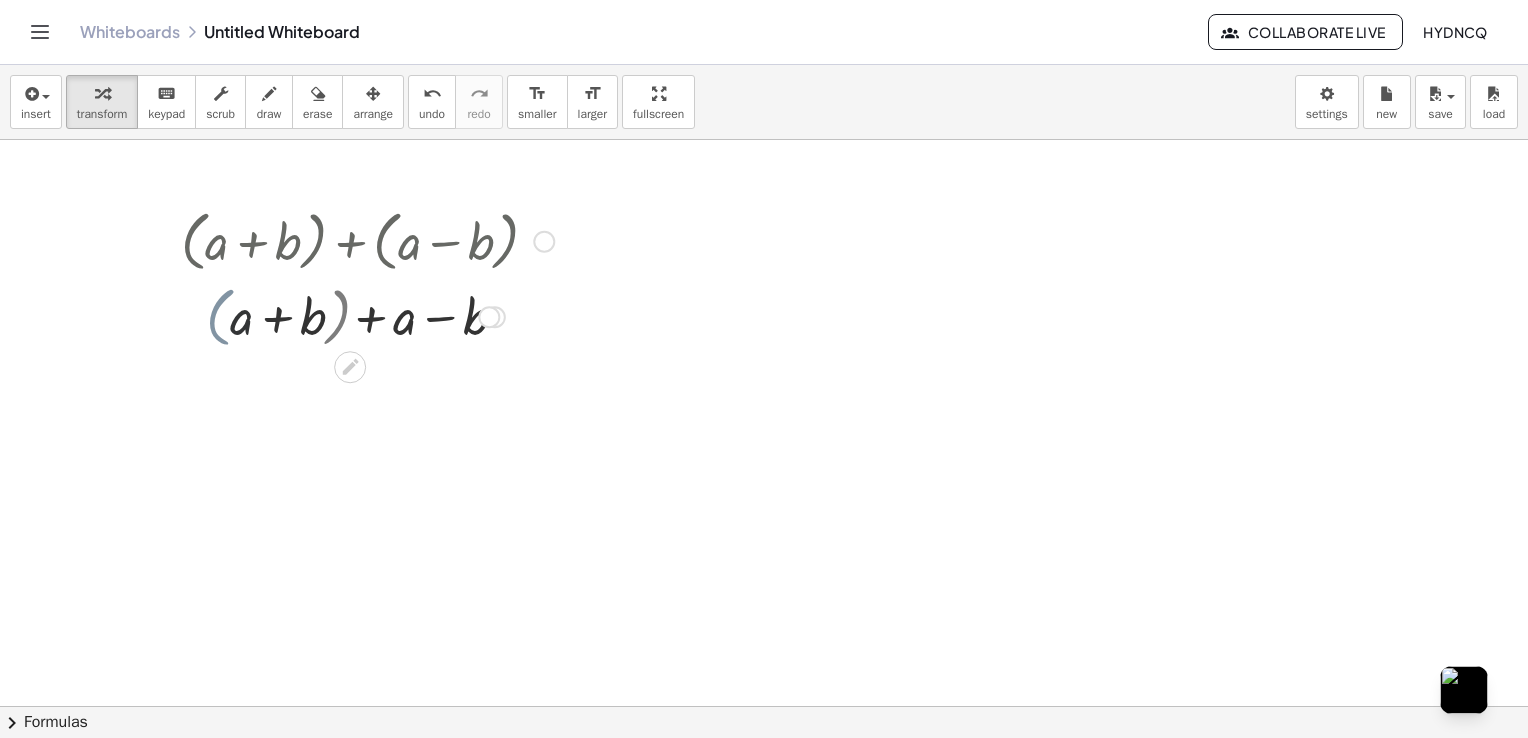 click at bounding box center (367, 315) 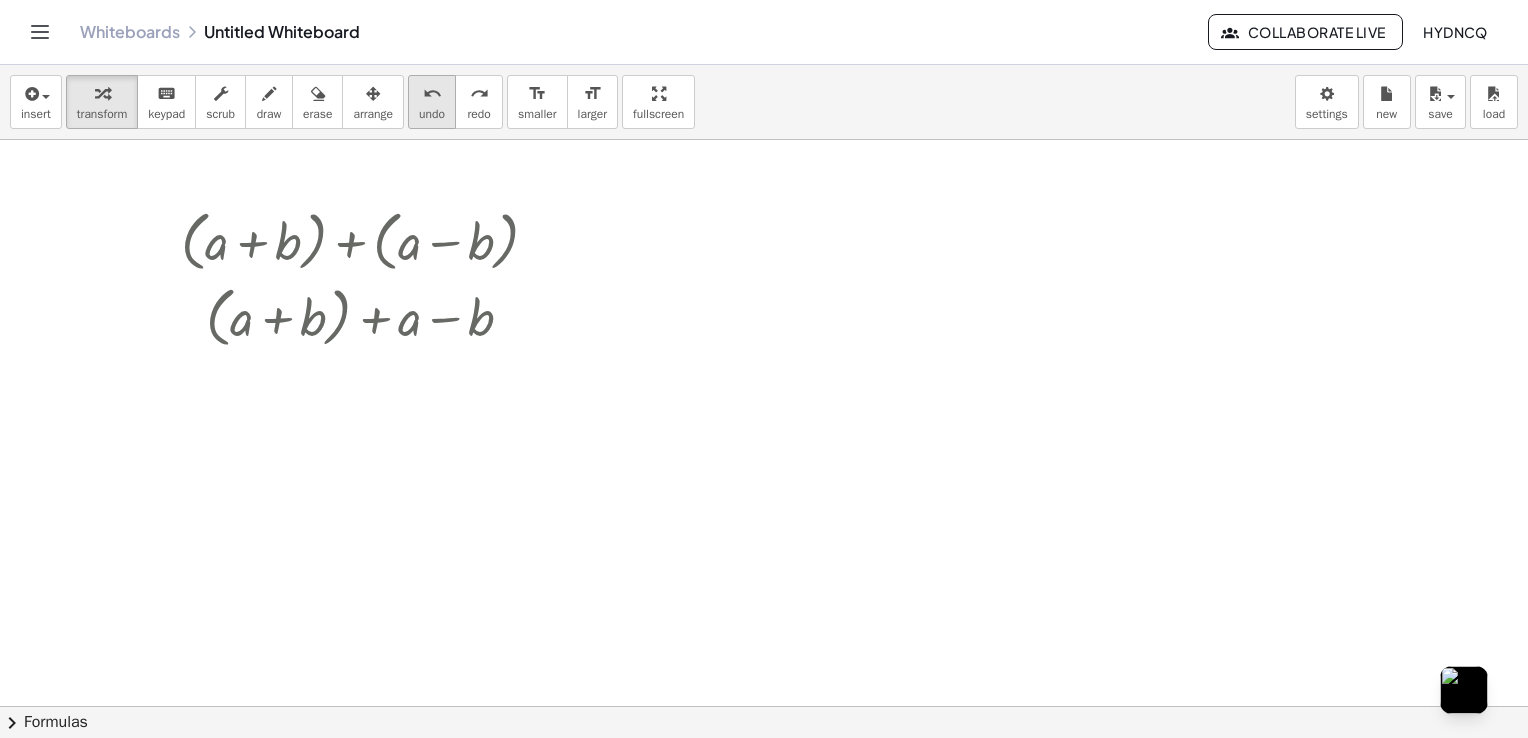 click on "undo" at bounding box center [432, 114] 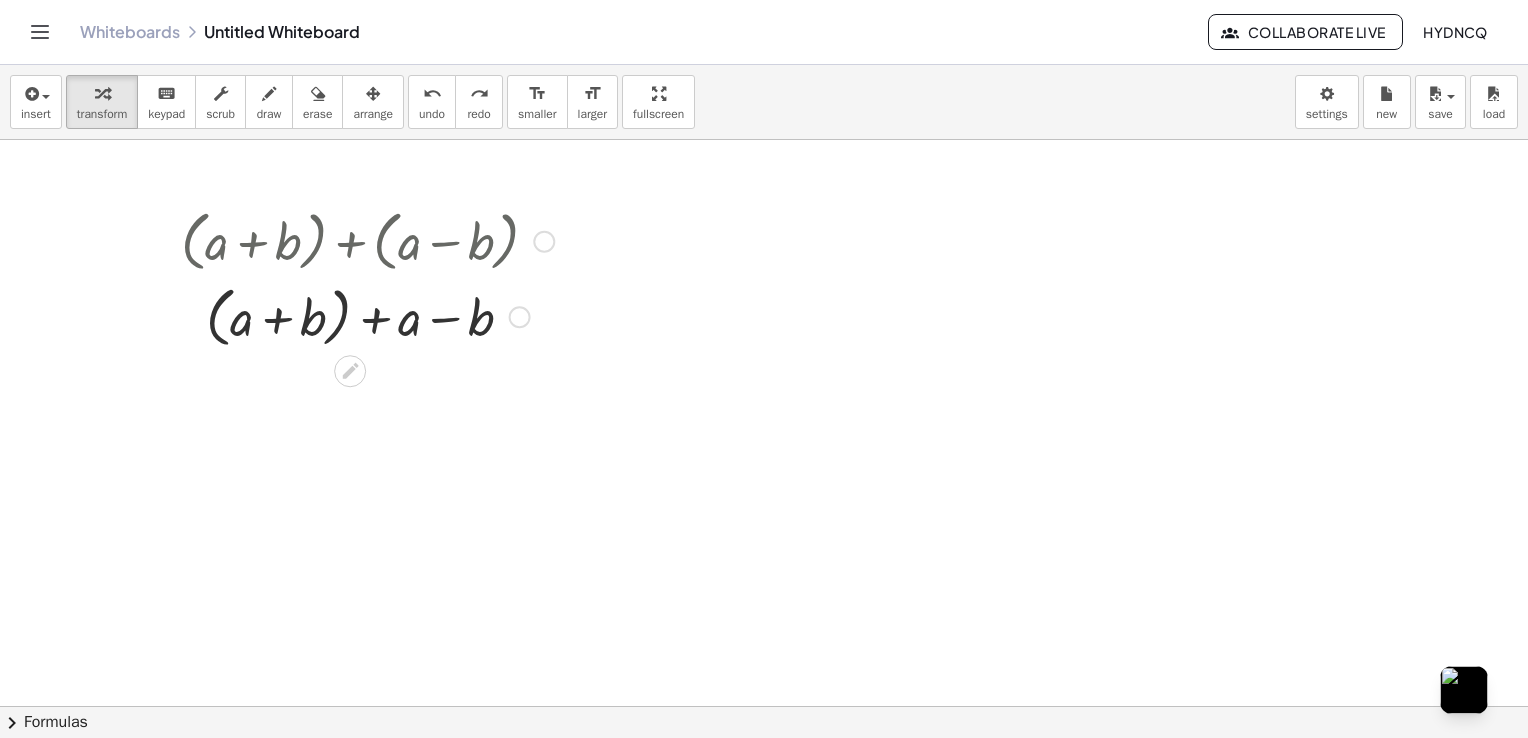 click at bounding box center (367, 315) 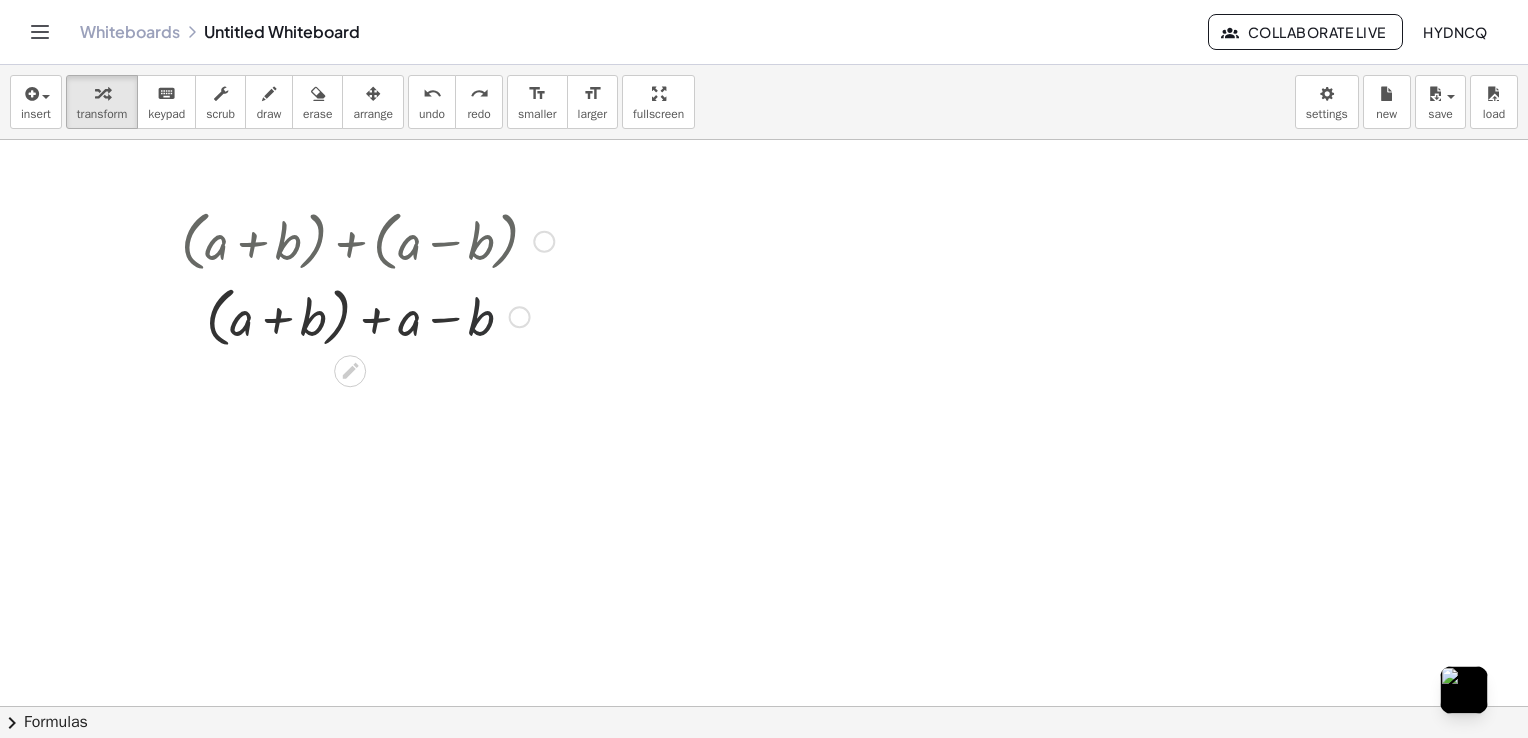 click at bounding box center (367, 315) 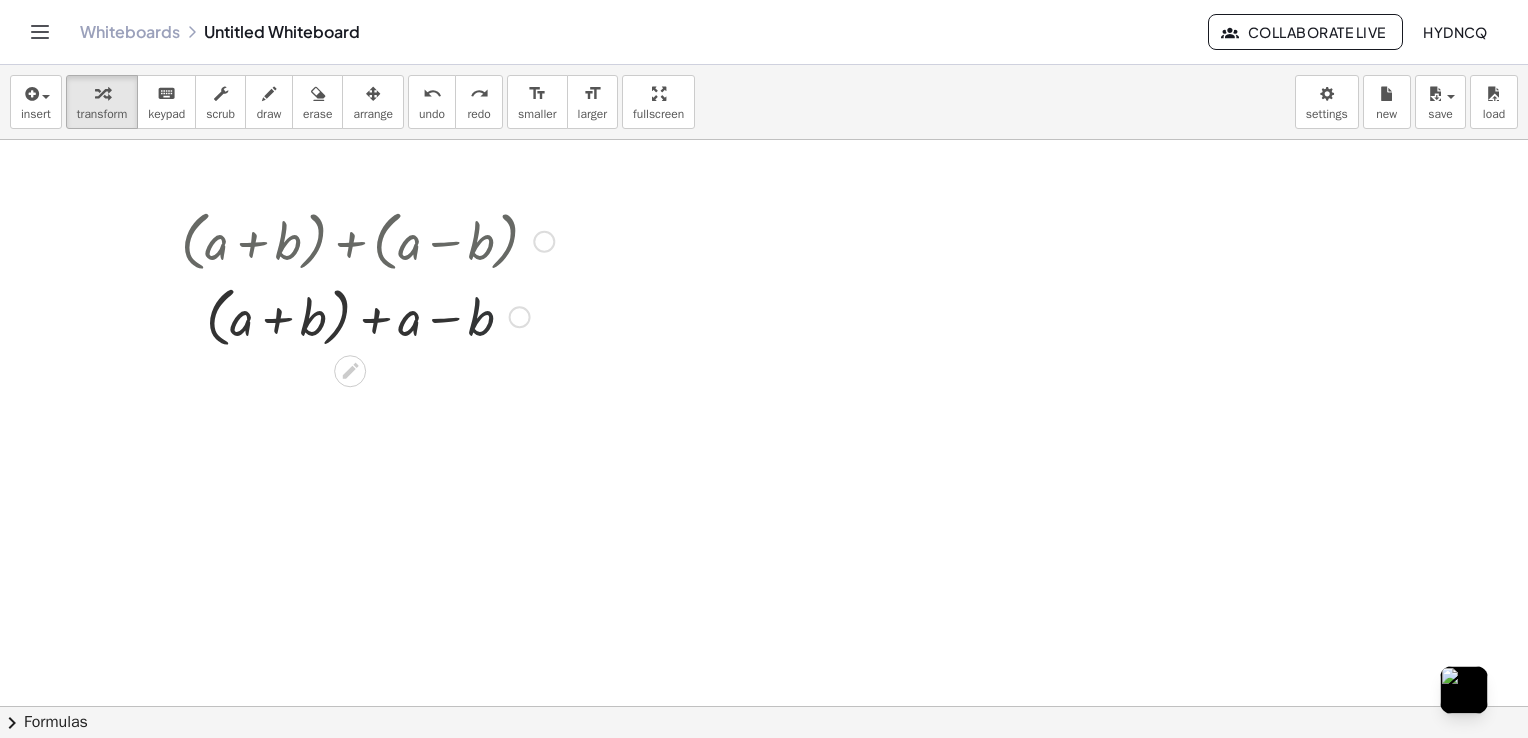 click at bounding box center (367, 315) 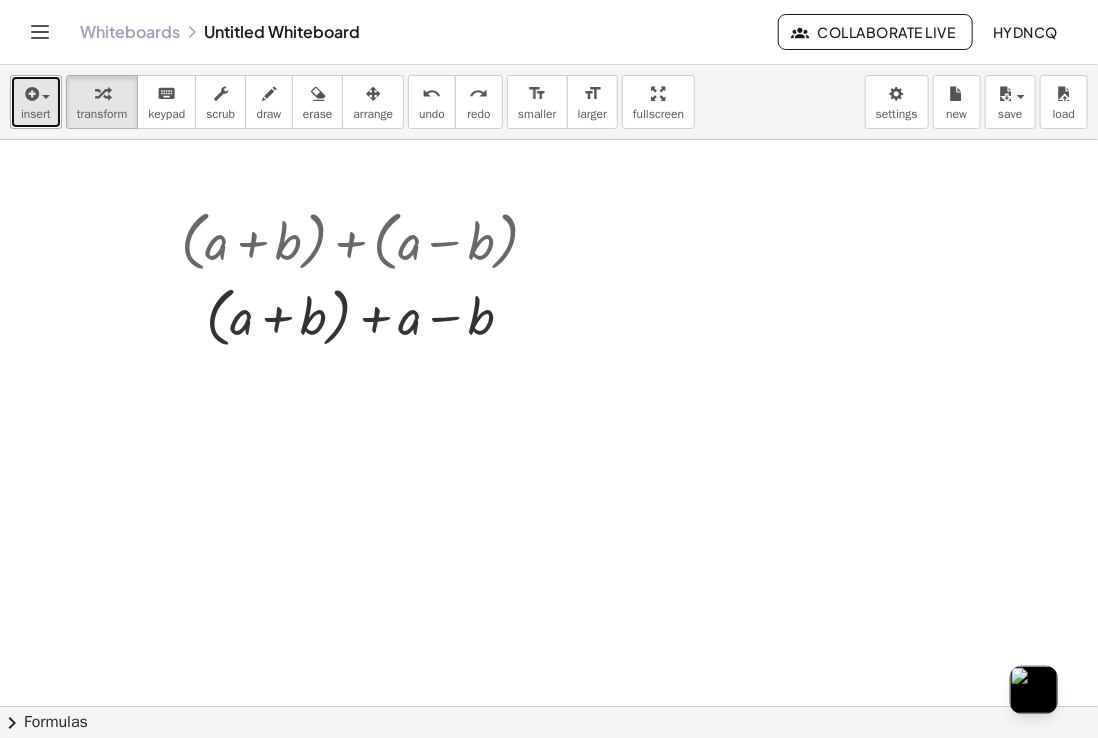 click on "insert" at bounding box center (36, 114) 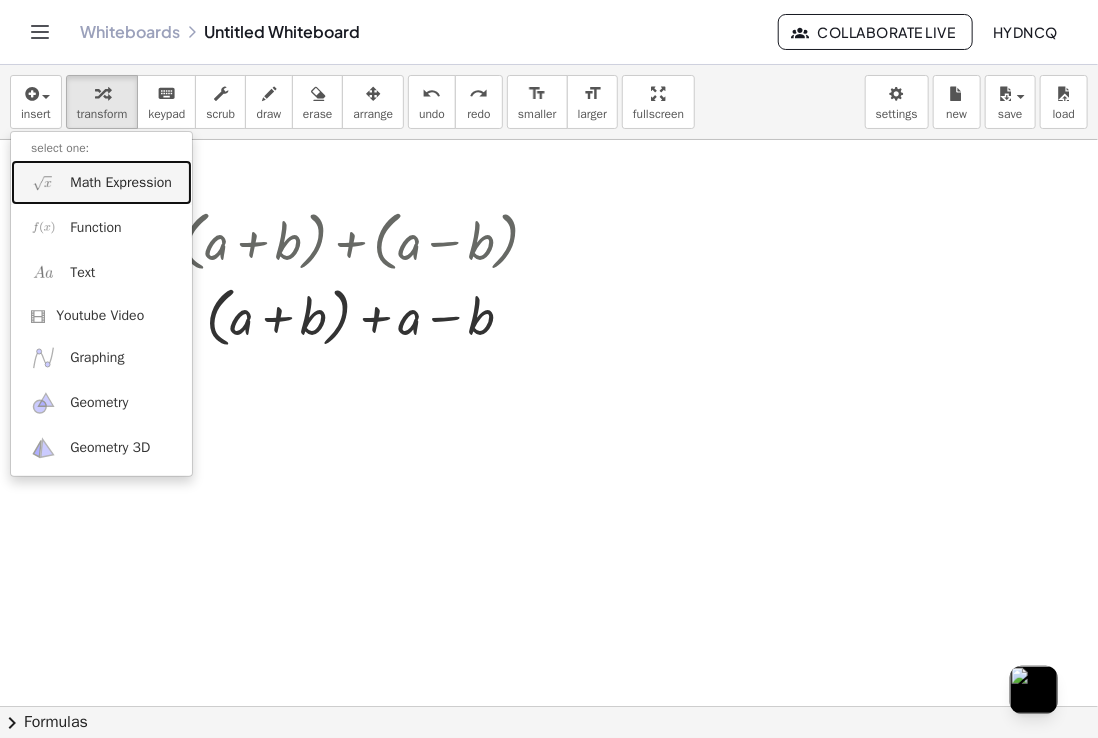 click on "Math Expression" at bounding box center [121, 183] 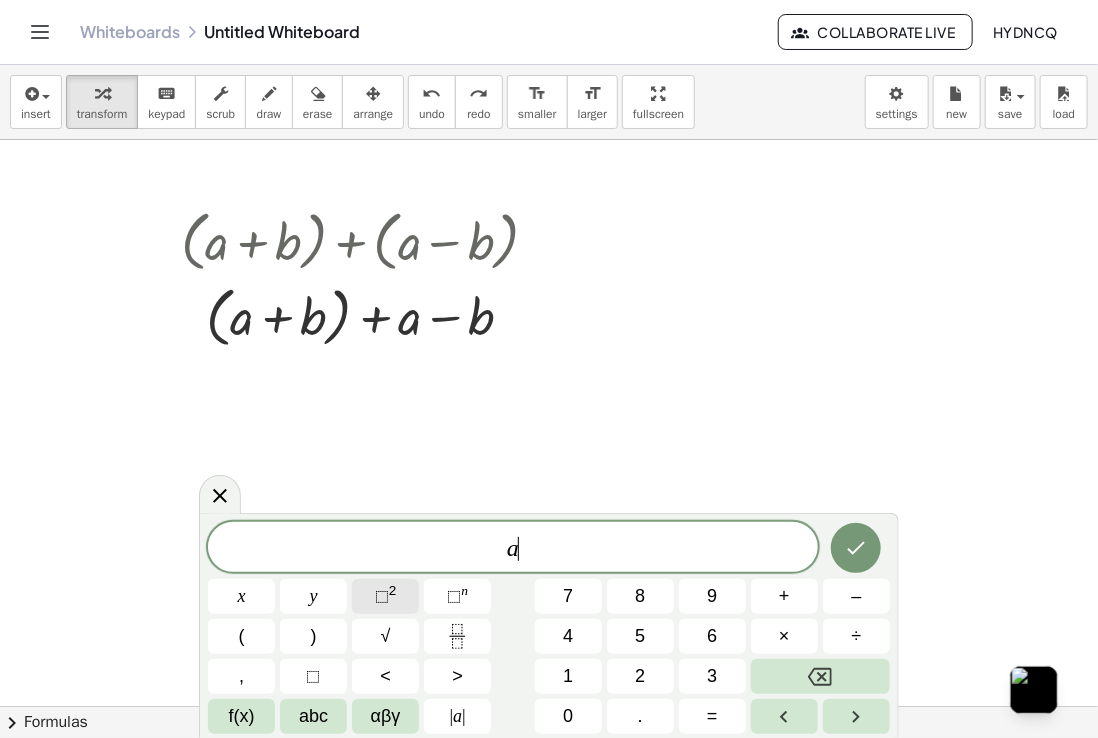 click on "⬚ 2" at bounding box center (385, 596) 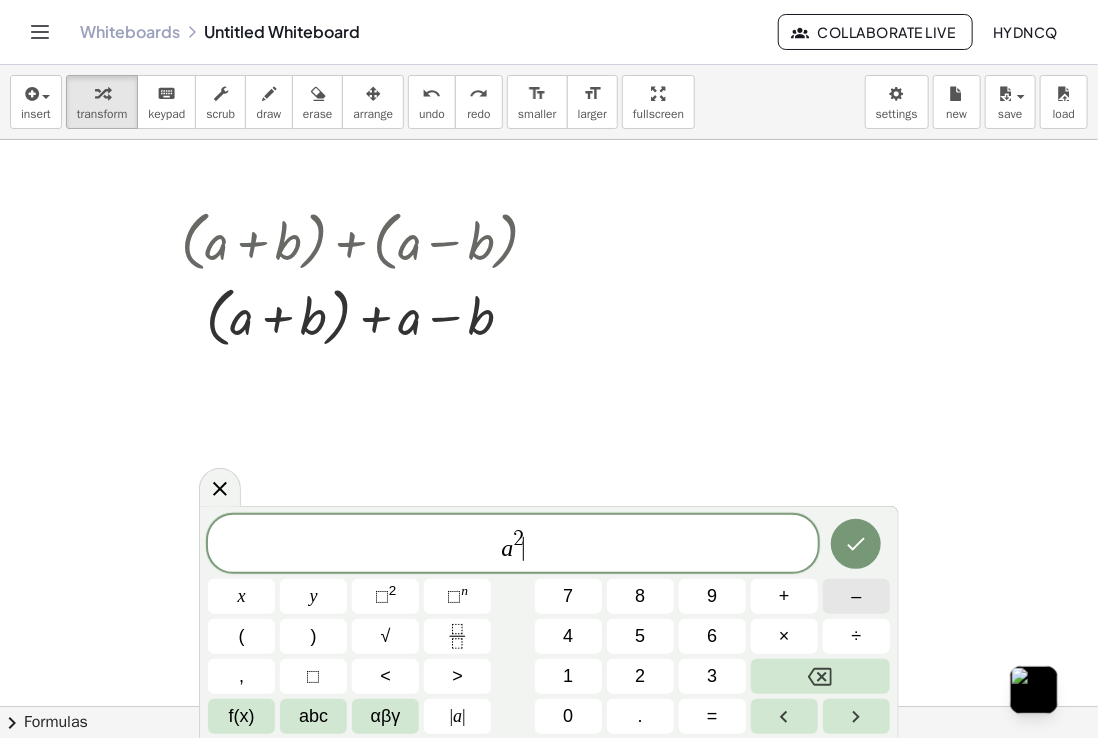 click on "–" at bounding box center (856, 596) 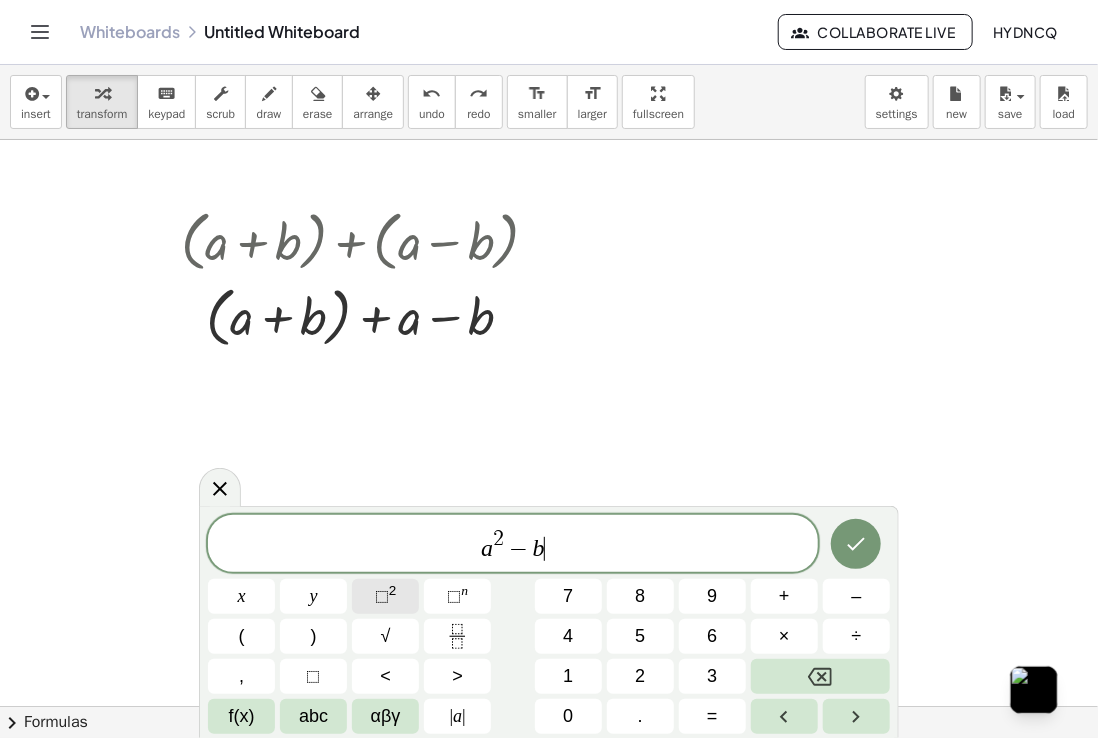 click on "⬚ 2" 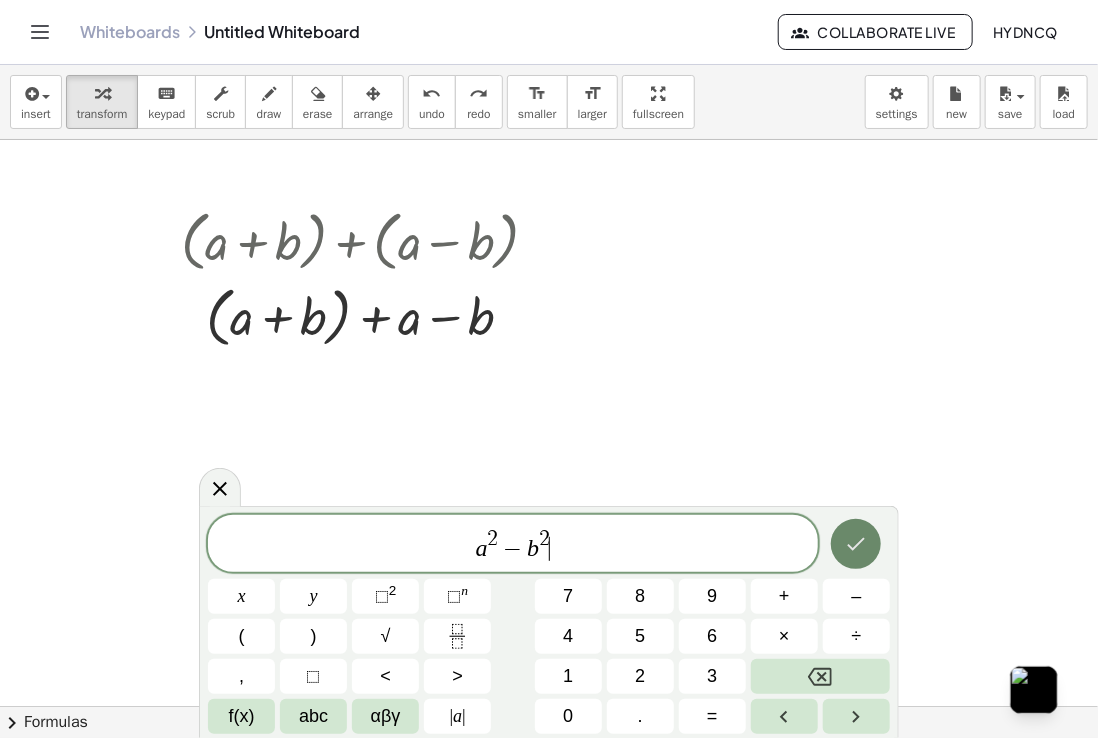 click 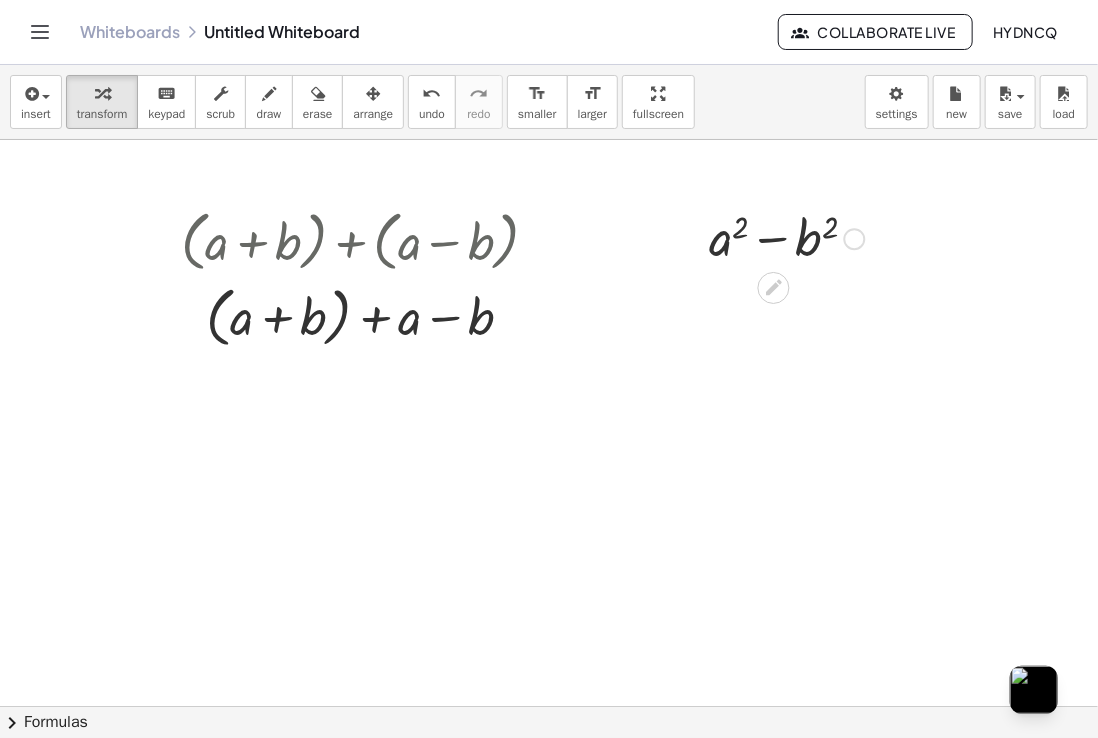 click at bounding box center (791, 236) 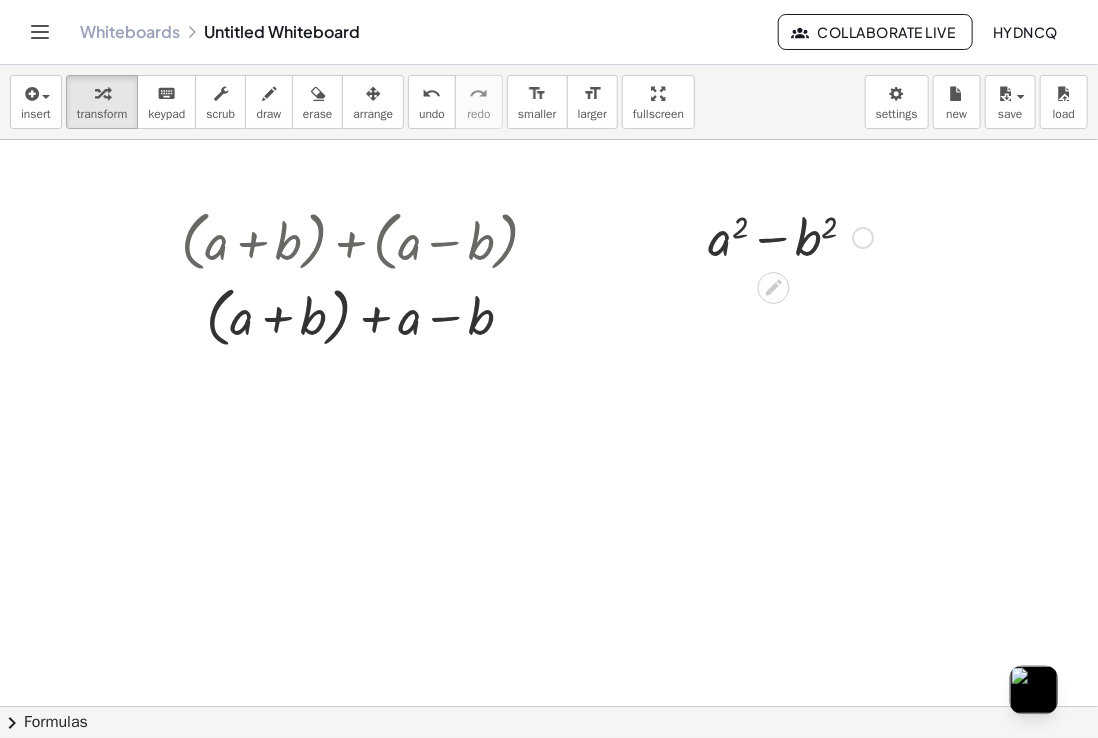 click at bounding box center [791, 236] 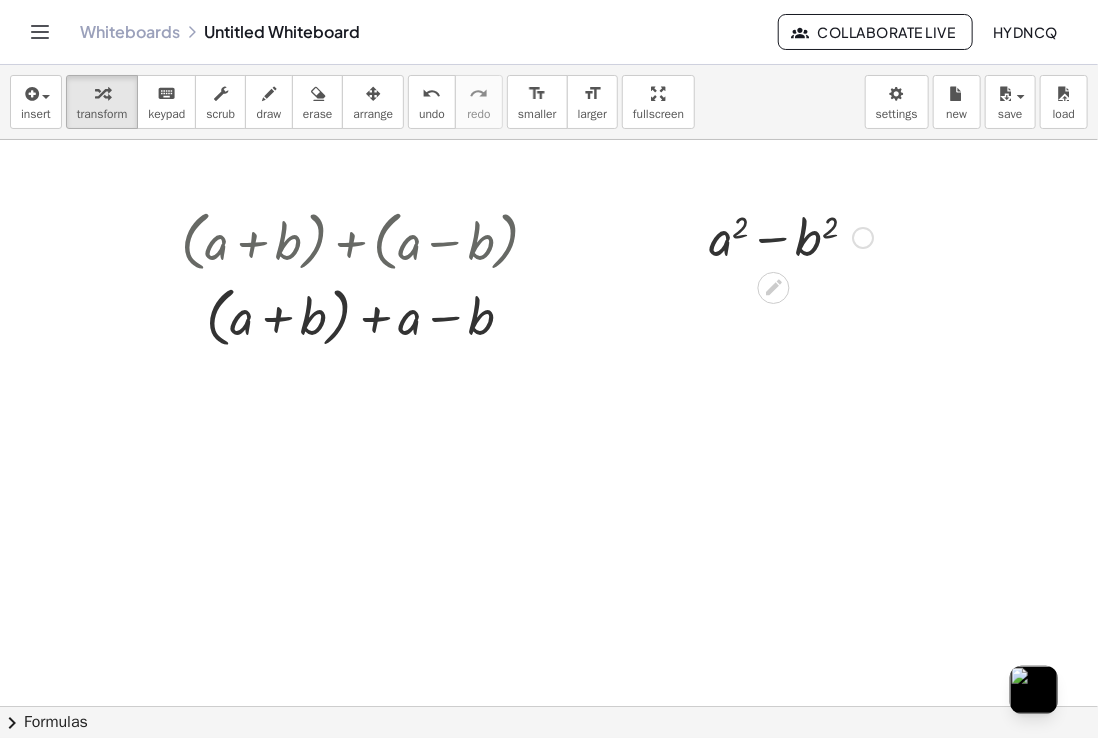 click at bounding box center (791, 236) 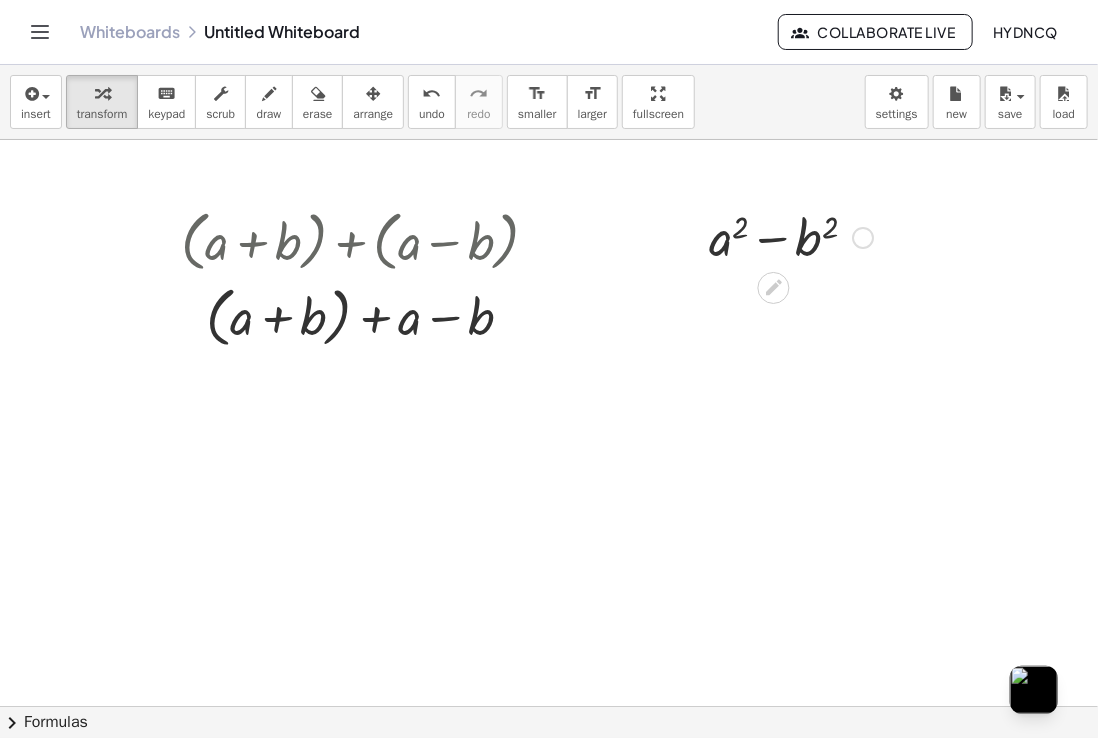 click at bounding box center (791, 236) 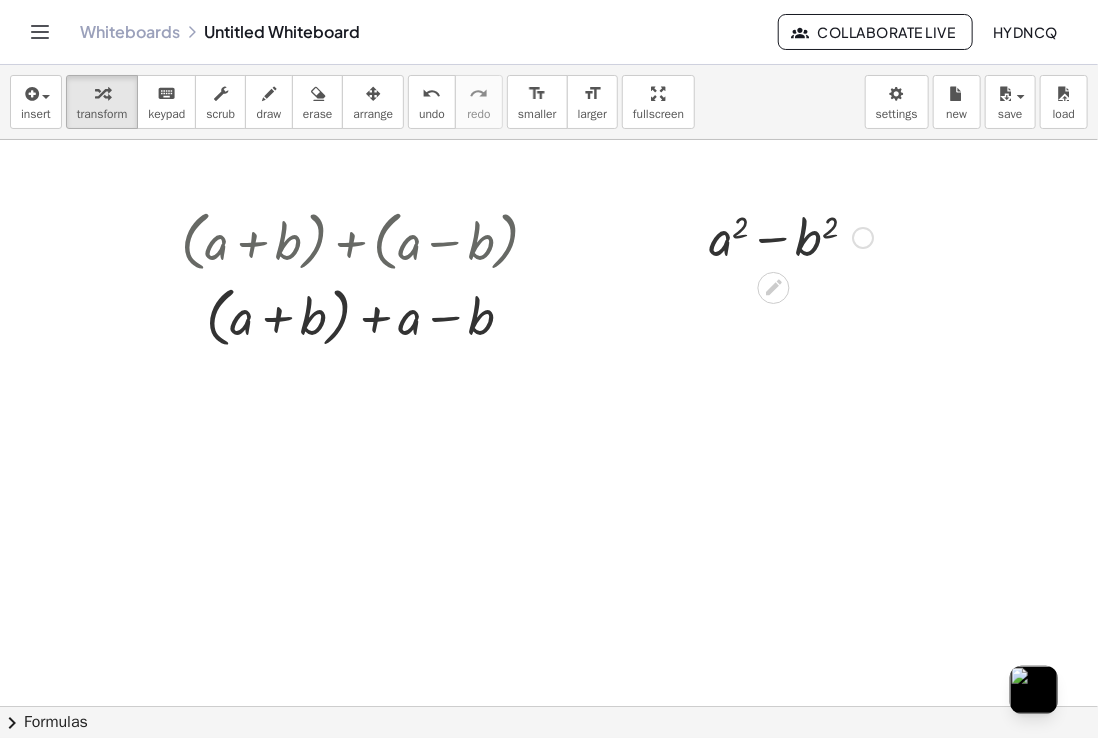 click at bounding box center [791, 236] 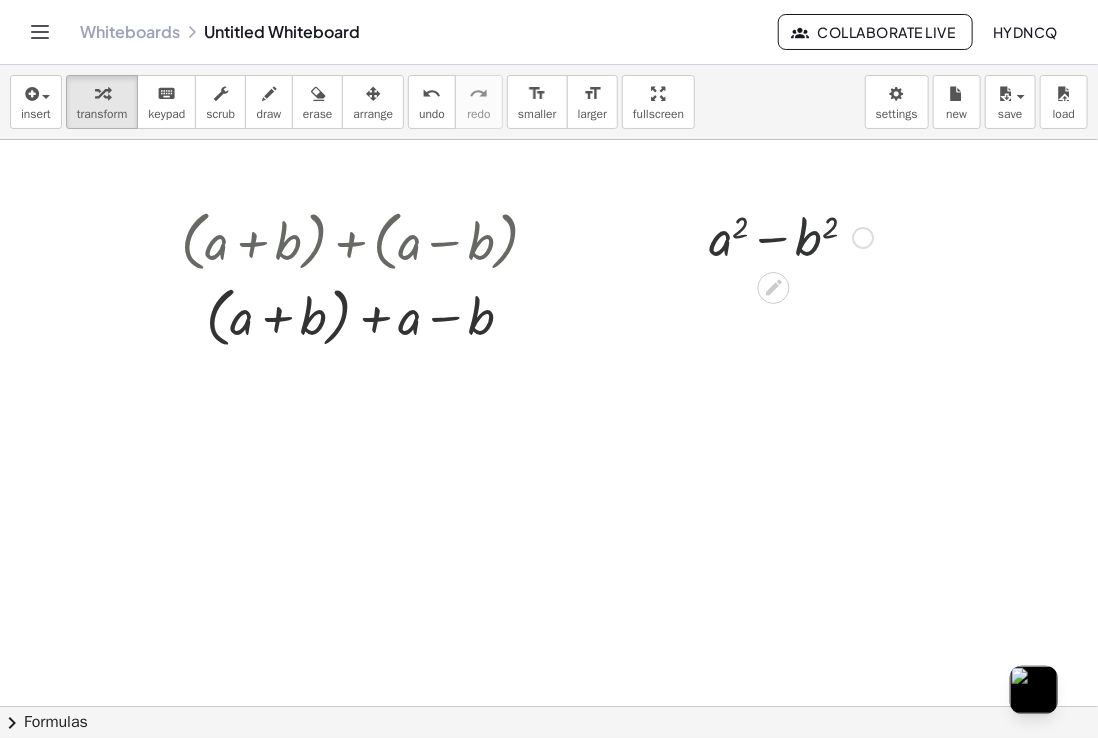 click at bounding box center [791, 236] 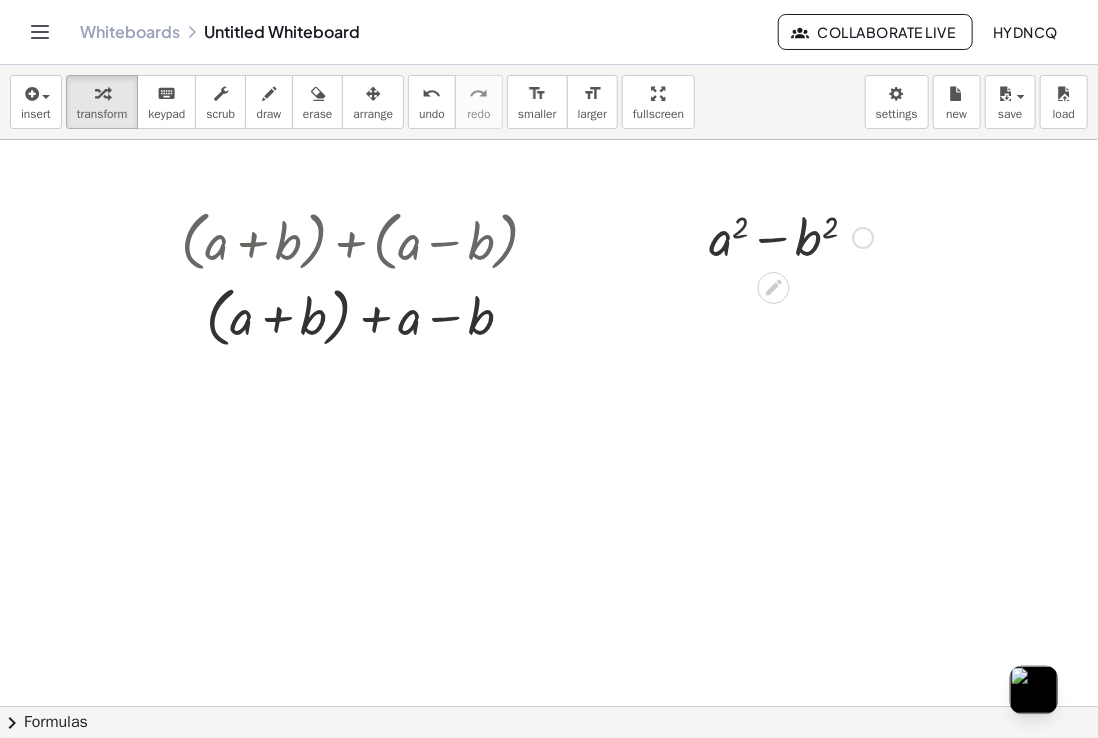 click at bounding box center (791, 236) 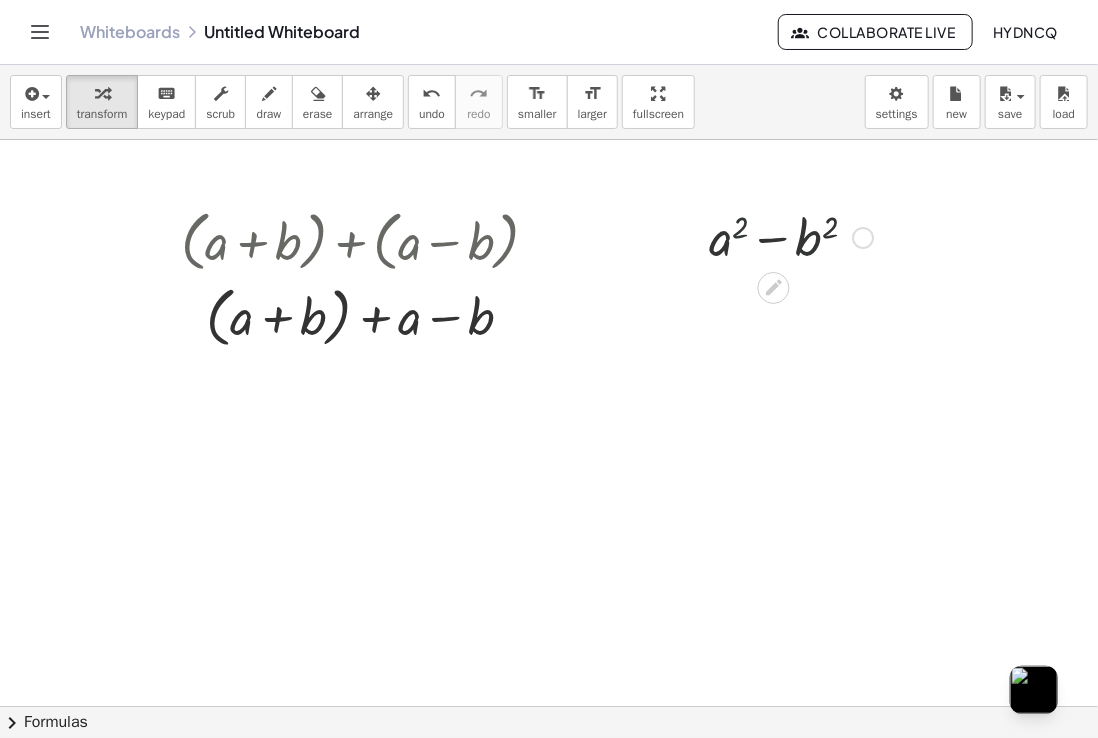 click at bounding box center (791, 236) 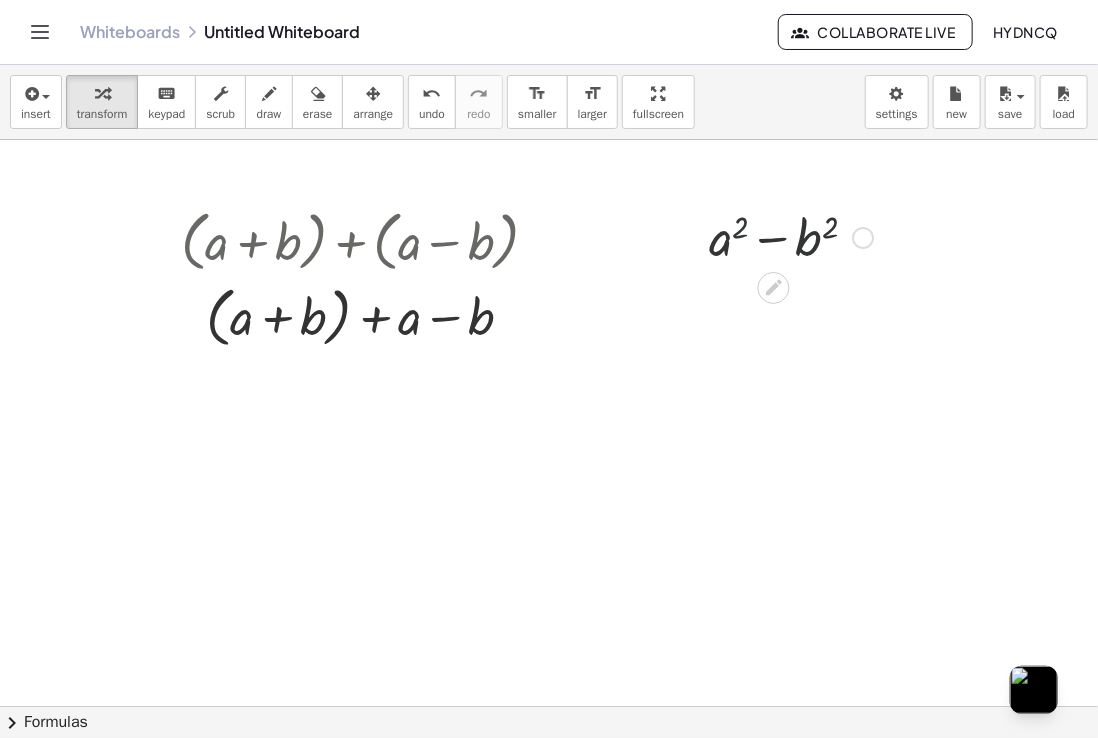 click at bounding box center (791, 236) 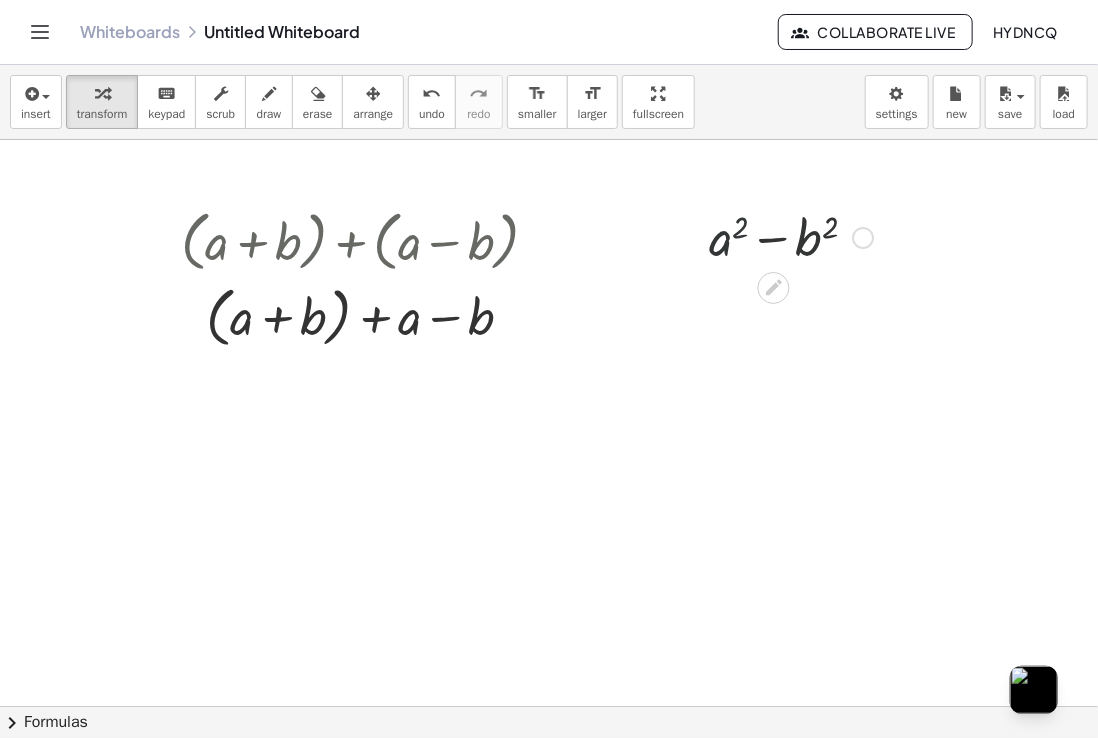 drag, startPoint x: 794, startPoint y: 236, endPoint x: 836, endPoint y: 236, distance: 42 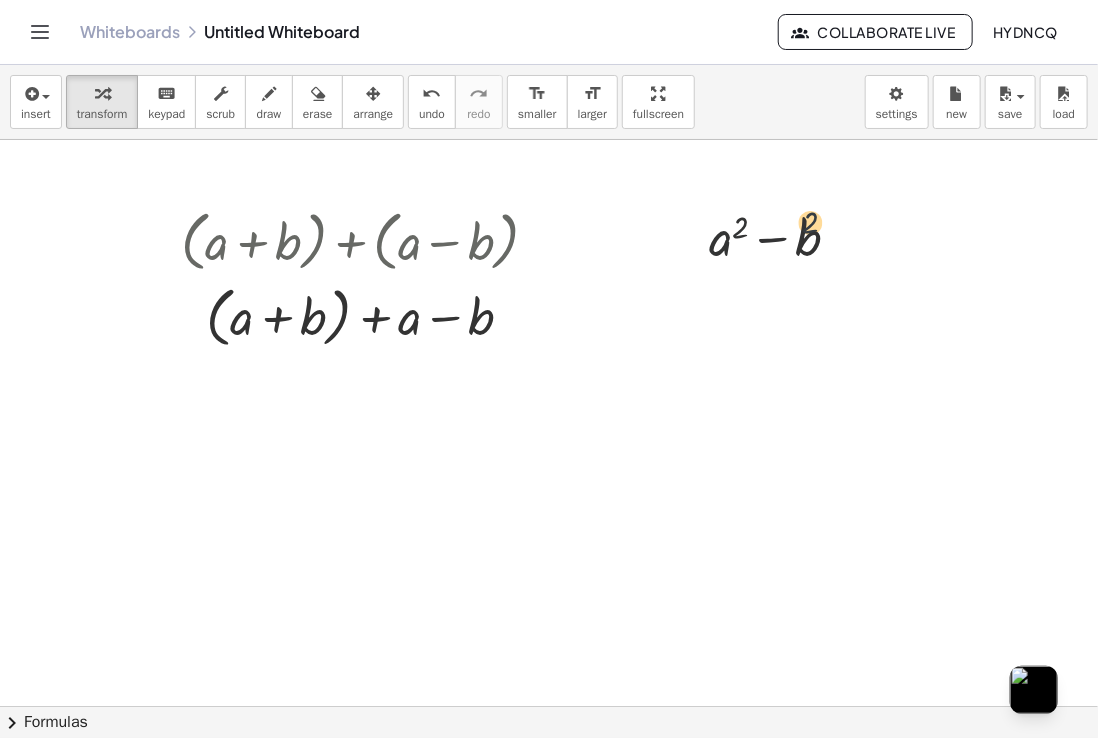 drag, startPoint x: 831, startPoint y: 233, endPoint x: 818, endPoint y: 234, distance: 13.038404 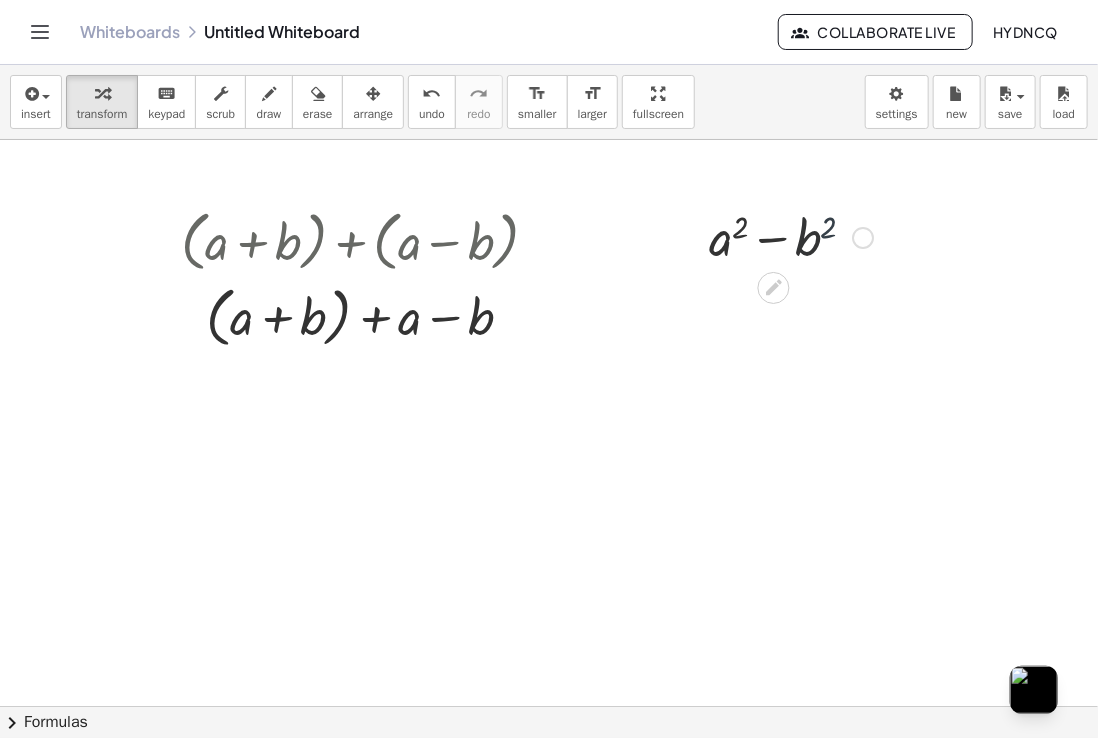 click at bounding box center (791, 236) 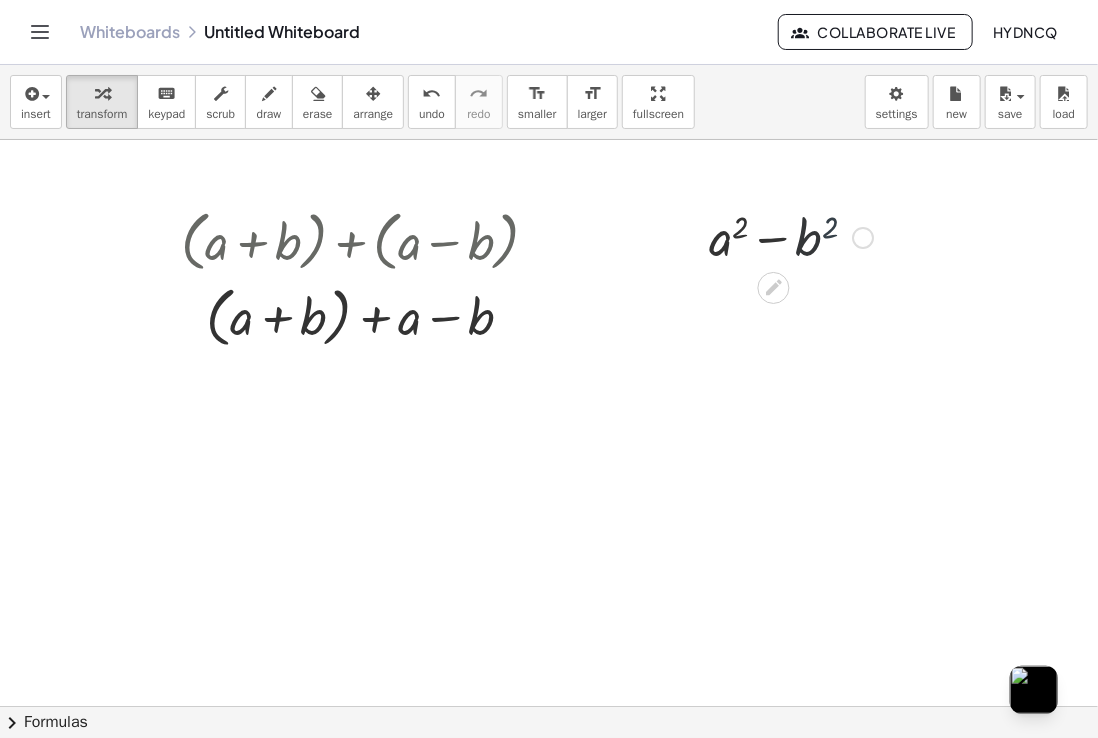 drag, startPoint x: 813, startPoint y: 250, endPoint x: 792, endPoint y: 239, distance: 23.70654 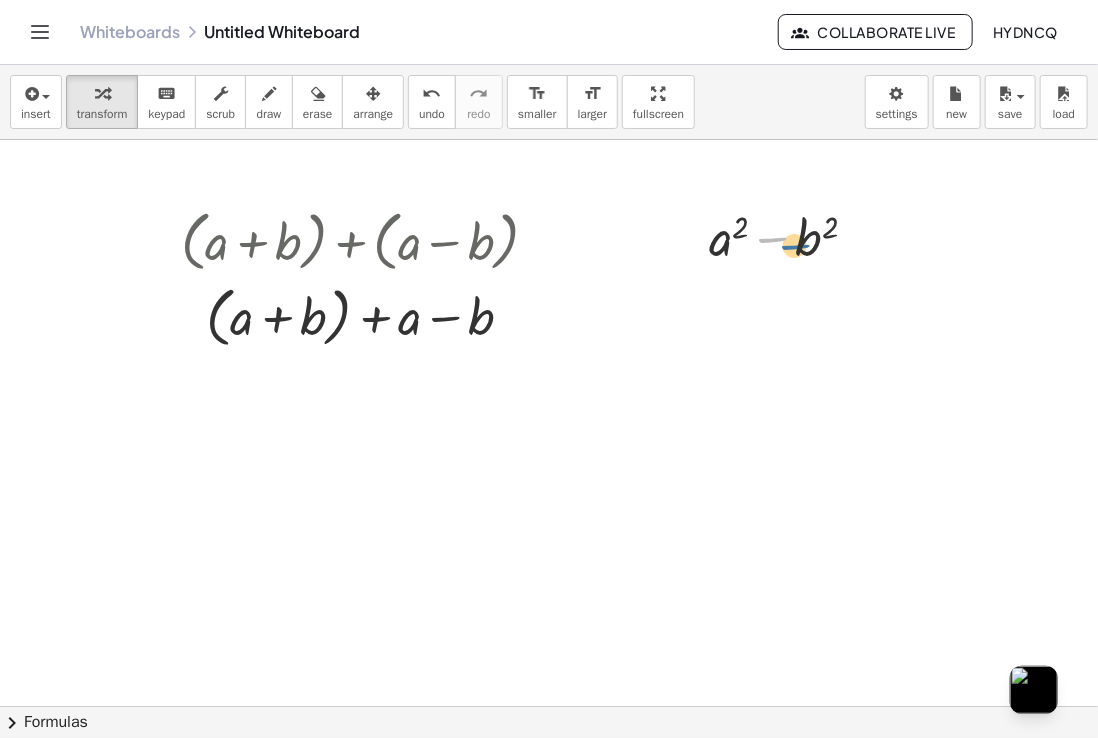 drag, startPoint x: 792, startPoint y: 239, endPoint x: 814, endPoint y: 246, distance: 23.086792 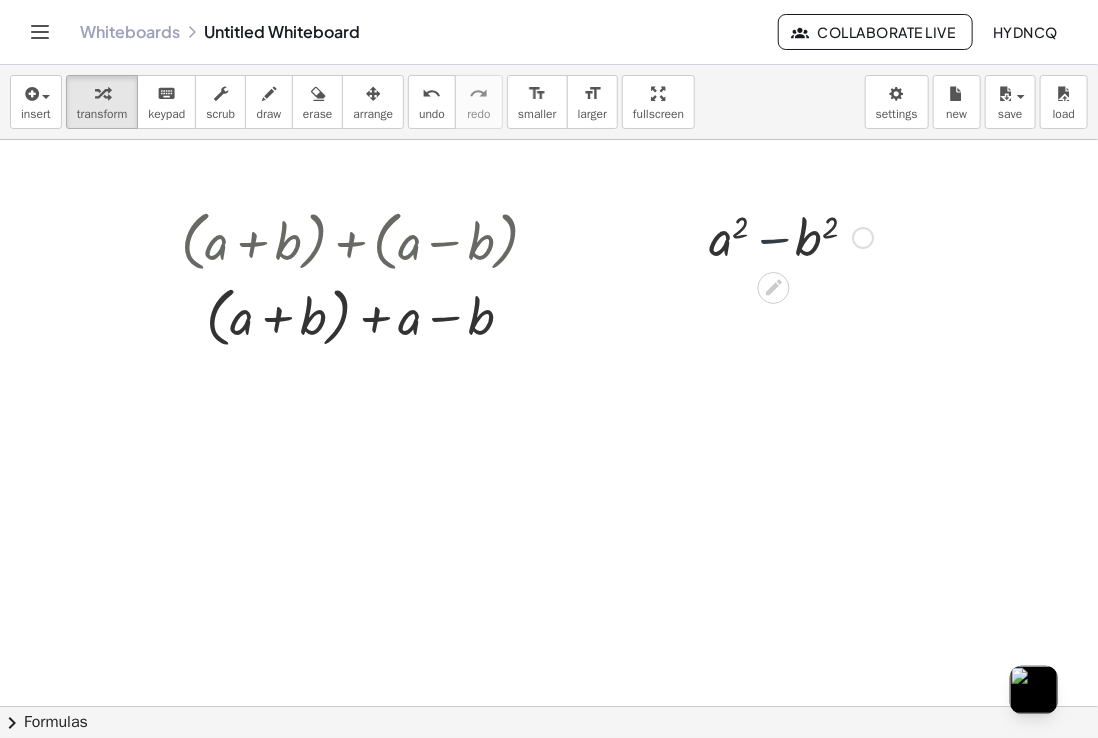 click at bounding box center (791, 236) 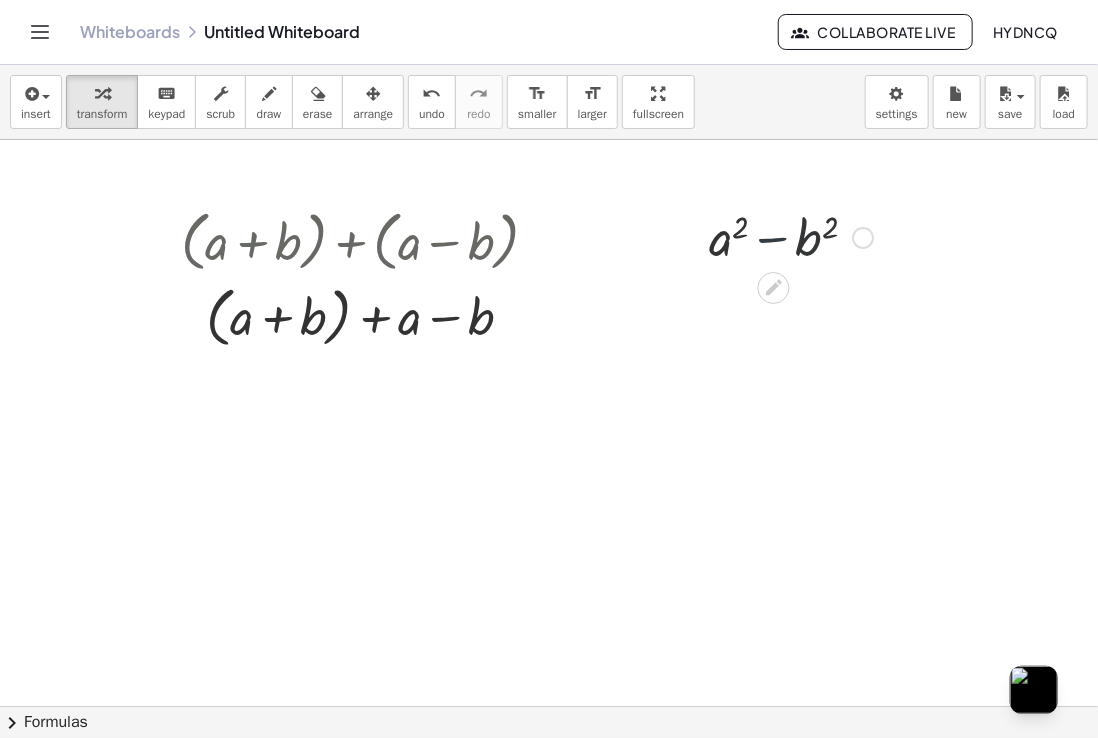 click at bounding box center (791, 236) 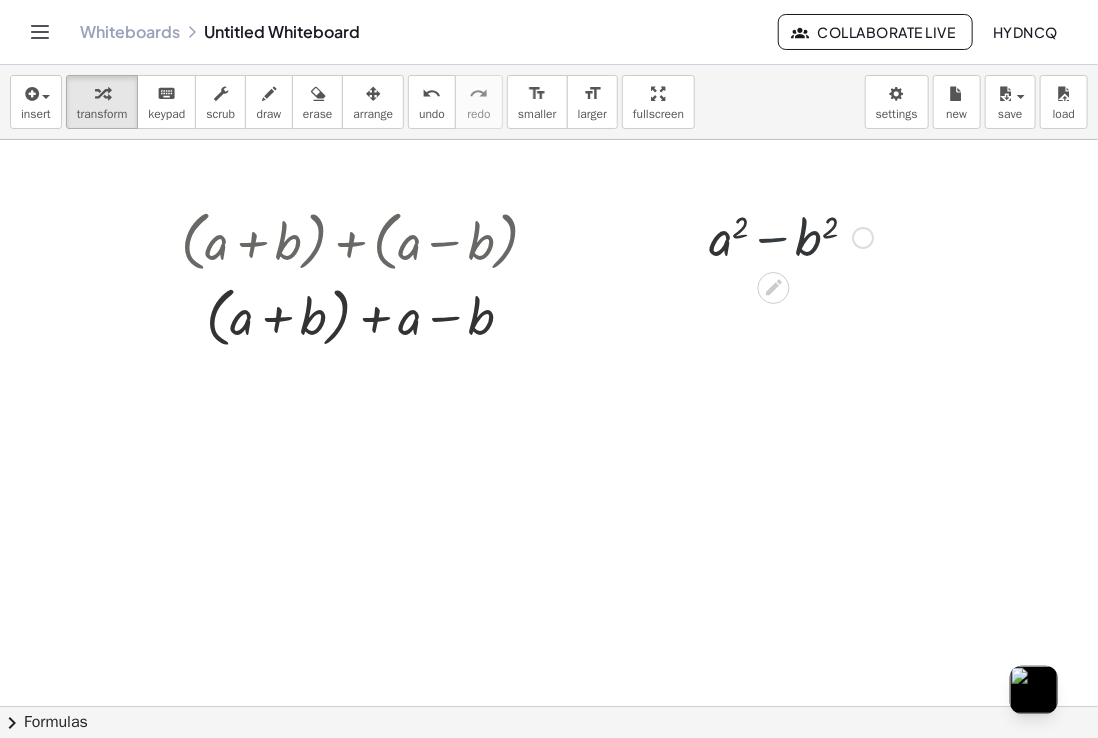 click at bounding box center [694, 236] 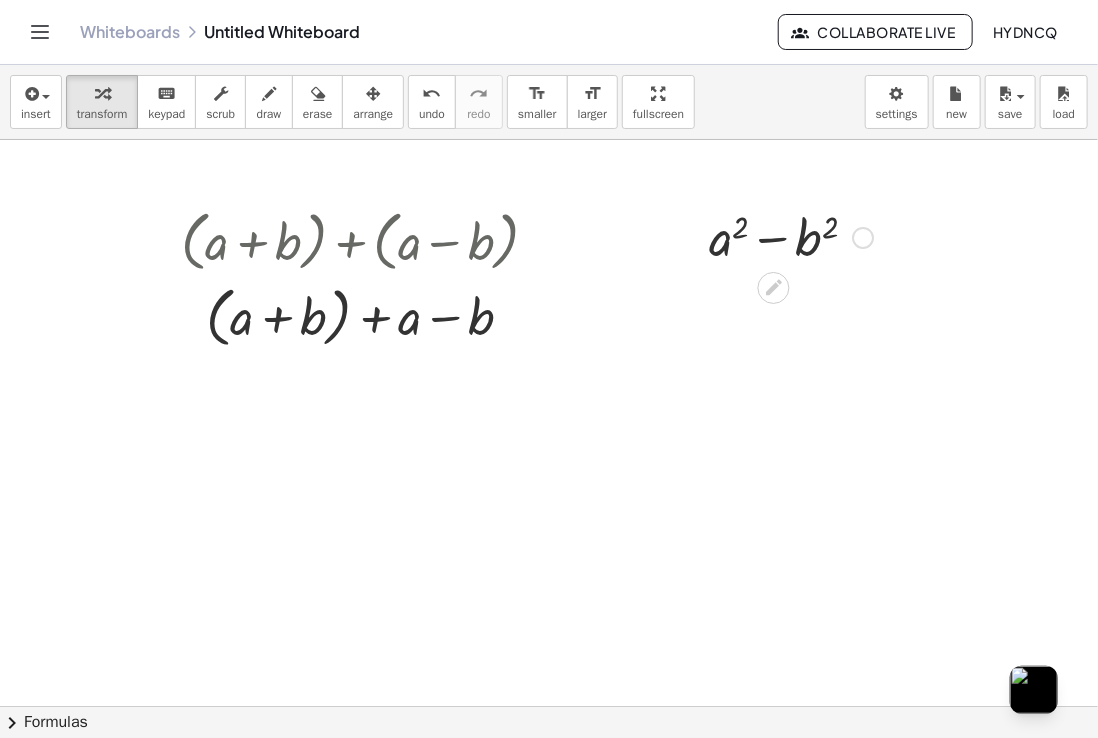 click at bounding box center [791, 236] 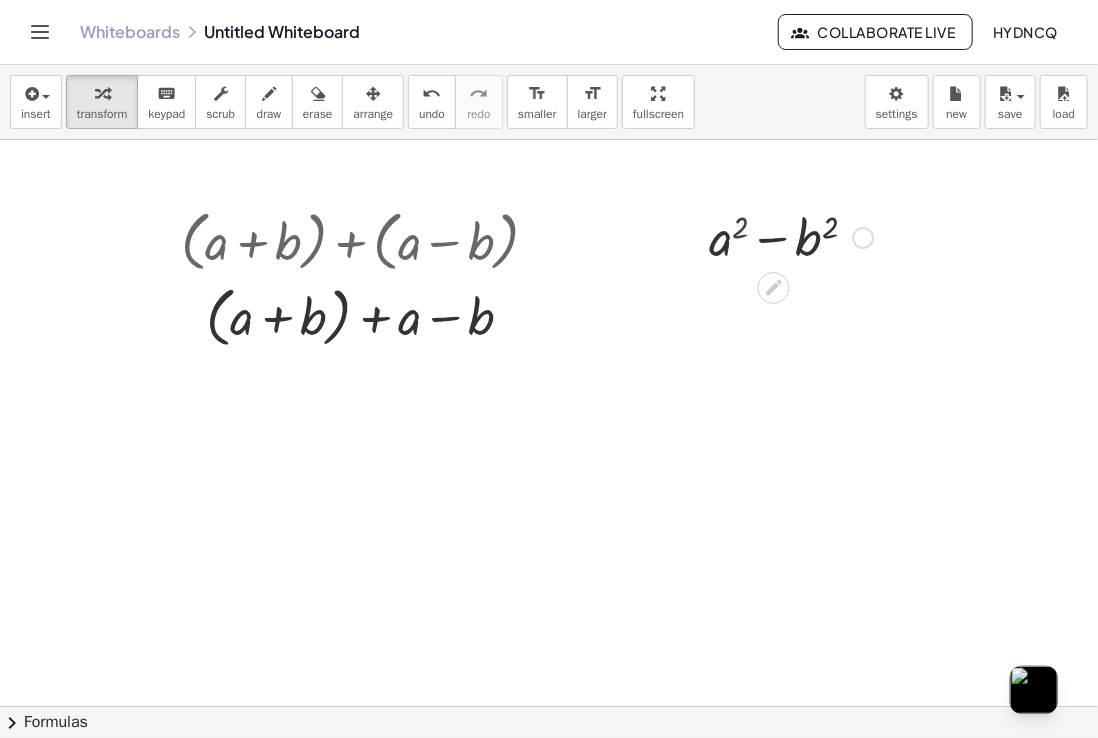 click at bounding box center (791, 236) 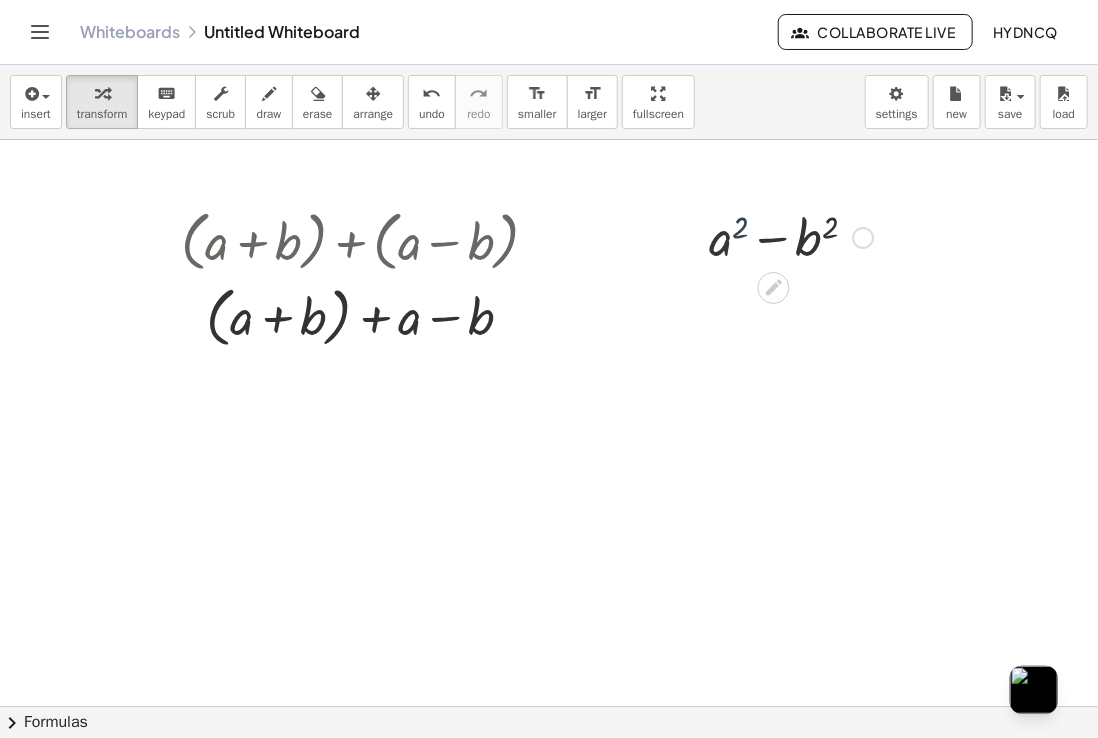click at bounding box center [791, 236] 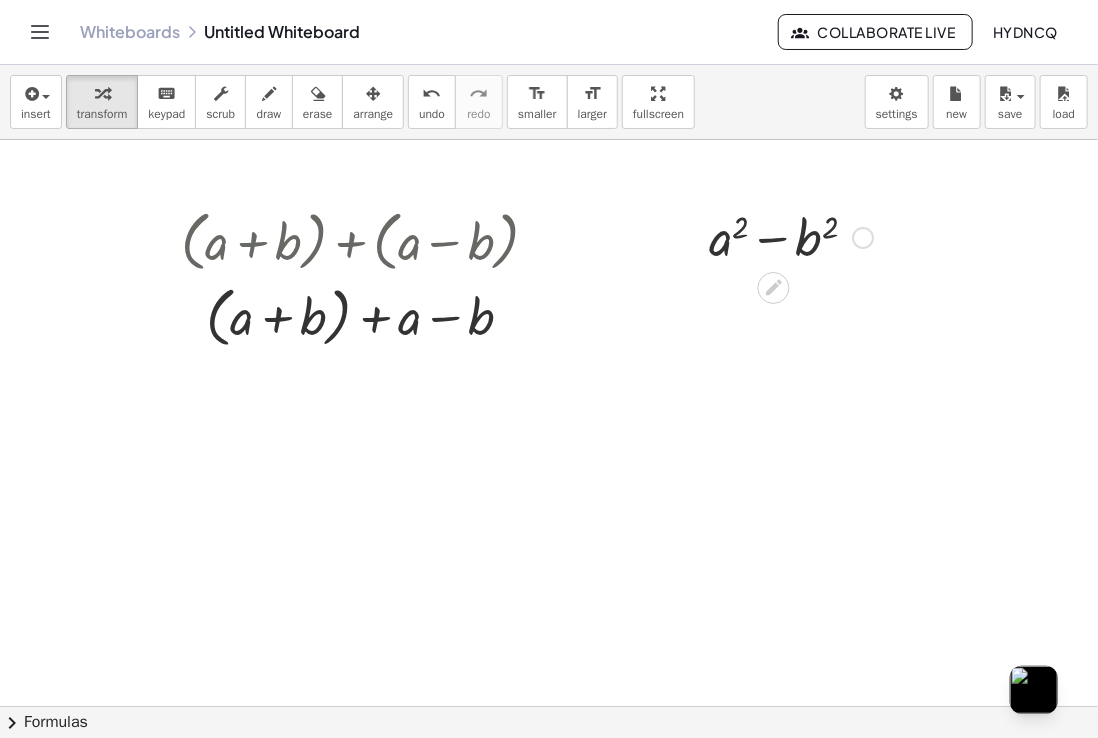 click 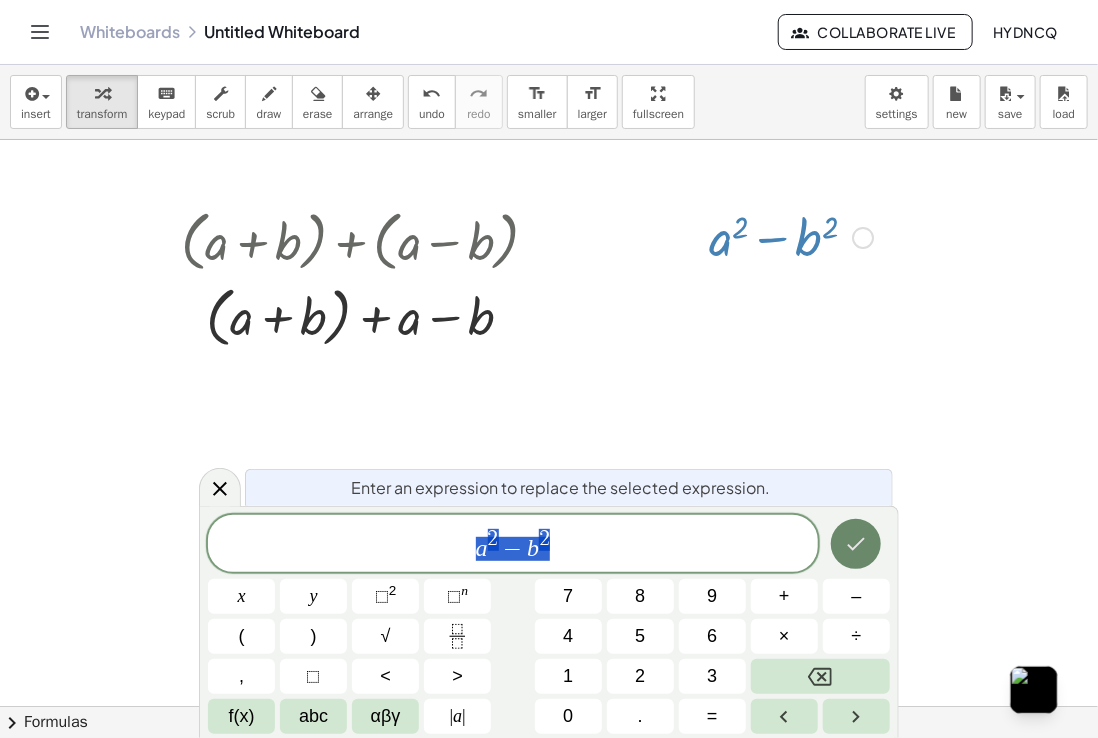 click 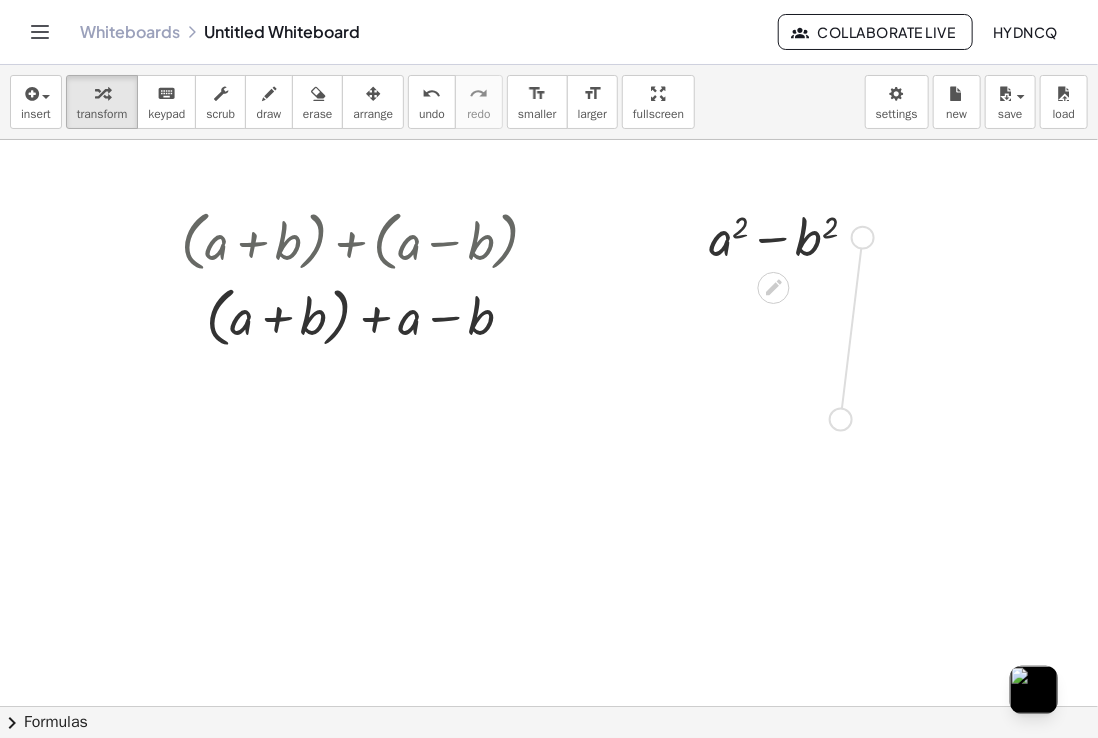 drag, startPoint x: 857, startPoint y: 242, endPoint x: 842, endPoint y: 430, distance: 188.59746 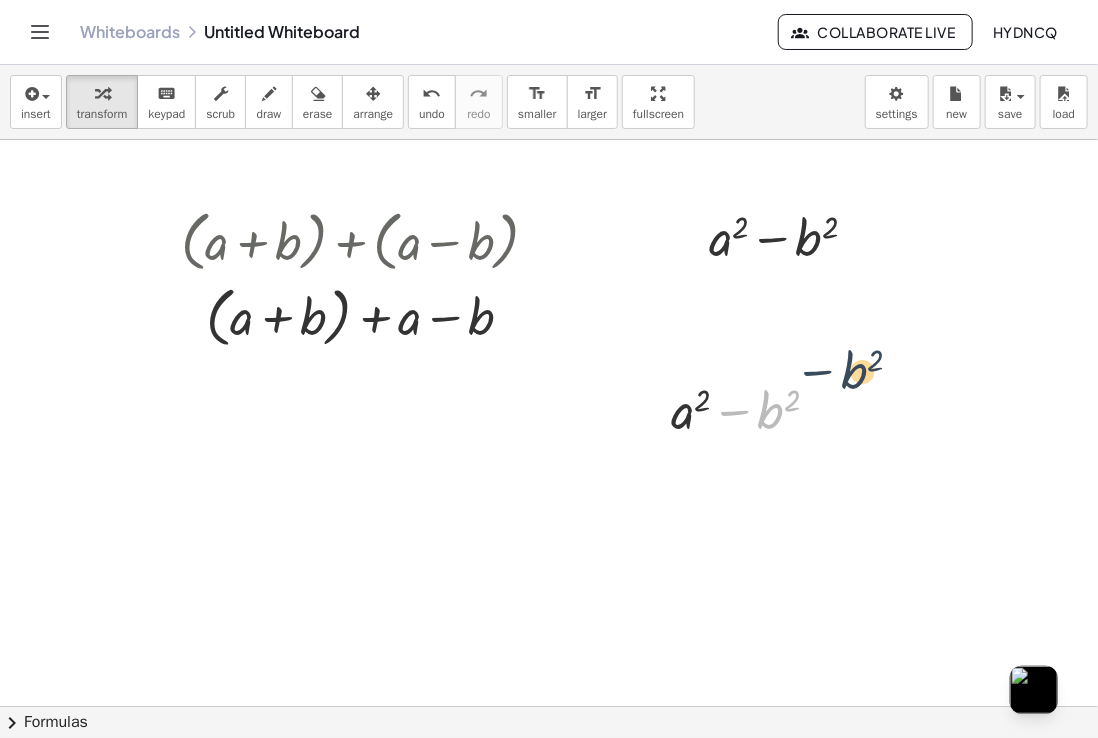 drag, startPoint x: 729, startPoint y: 427, endPoint x: 756, endPoint y: 370, distance: 63.07139 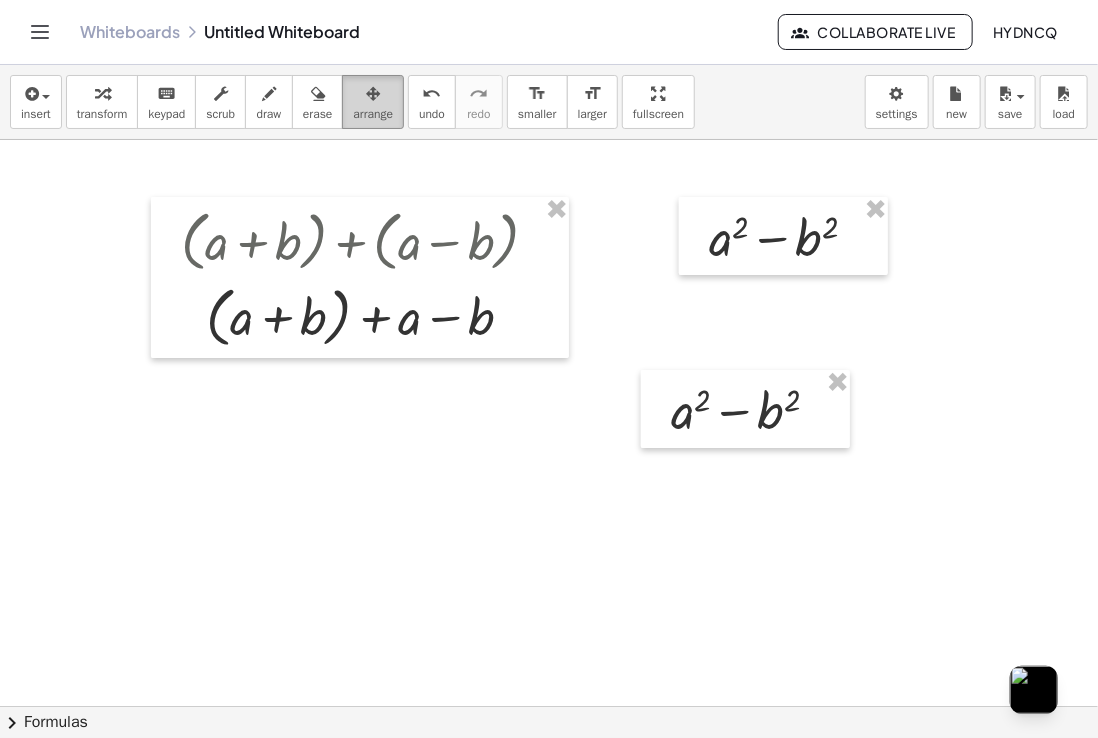 click on "arrange" at bounding box center (373, 114) 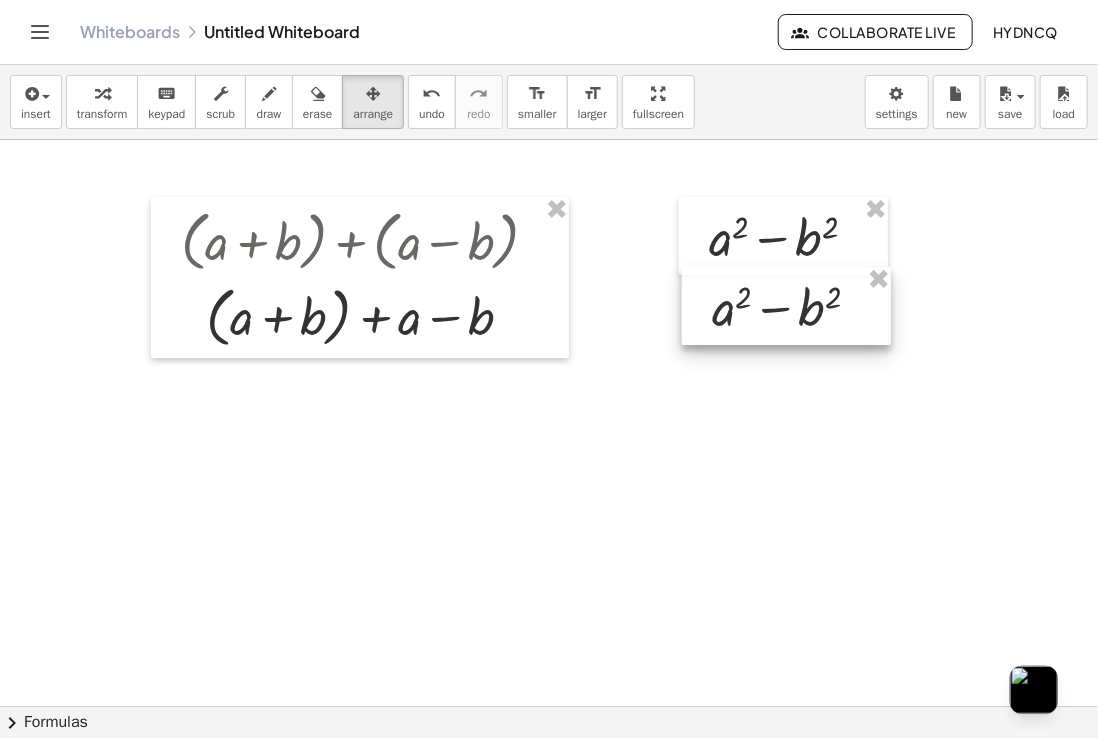 drag, startPoint x: 728, startPoint y: 406, endPoint x: 769, endPoint y: 303, distance: 110.860275 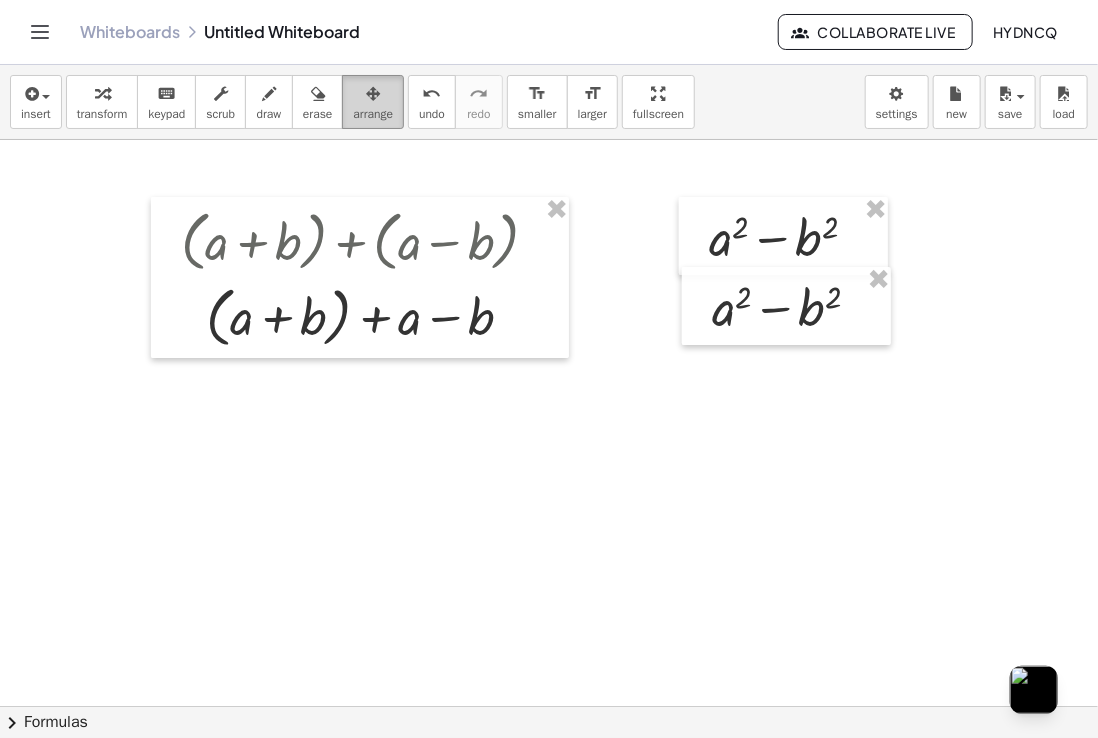 click at bounding box center (373, 94) 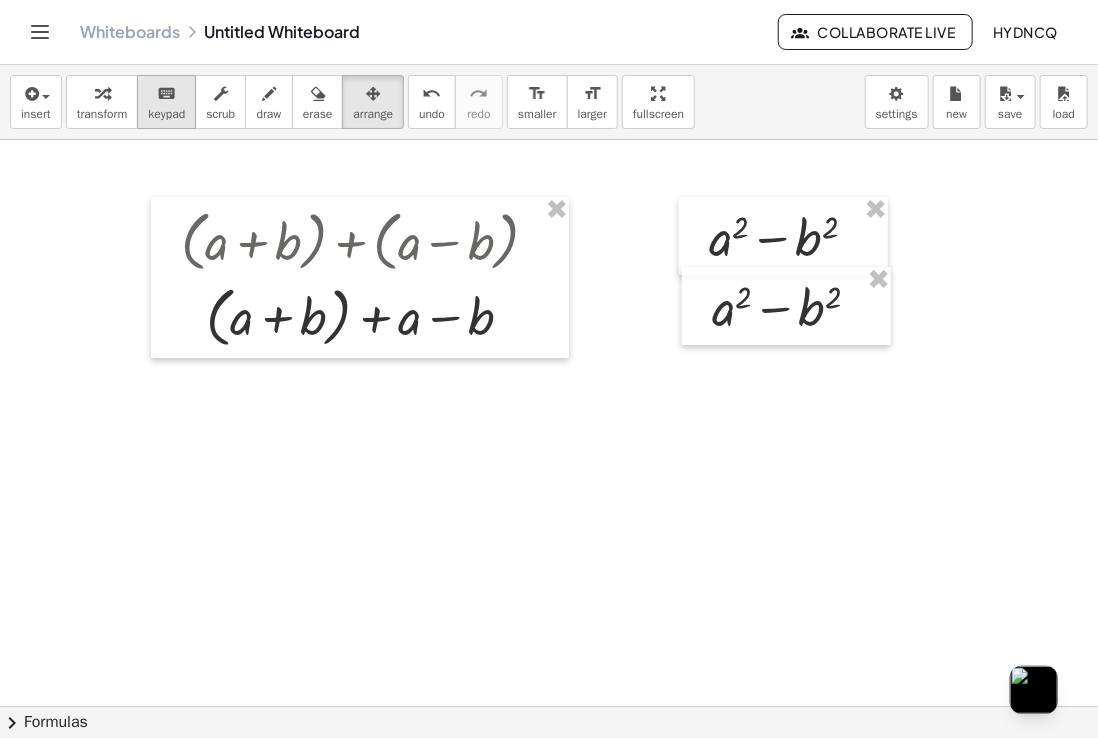 click on "keyboard" at bounding box center (166, 93) 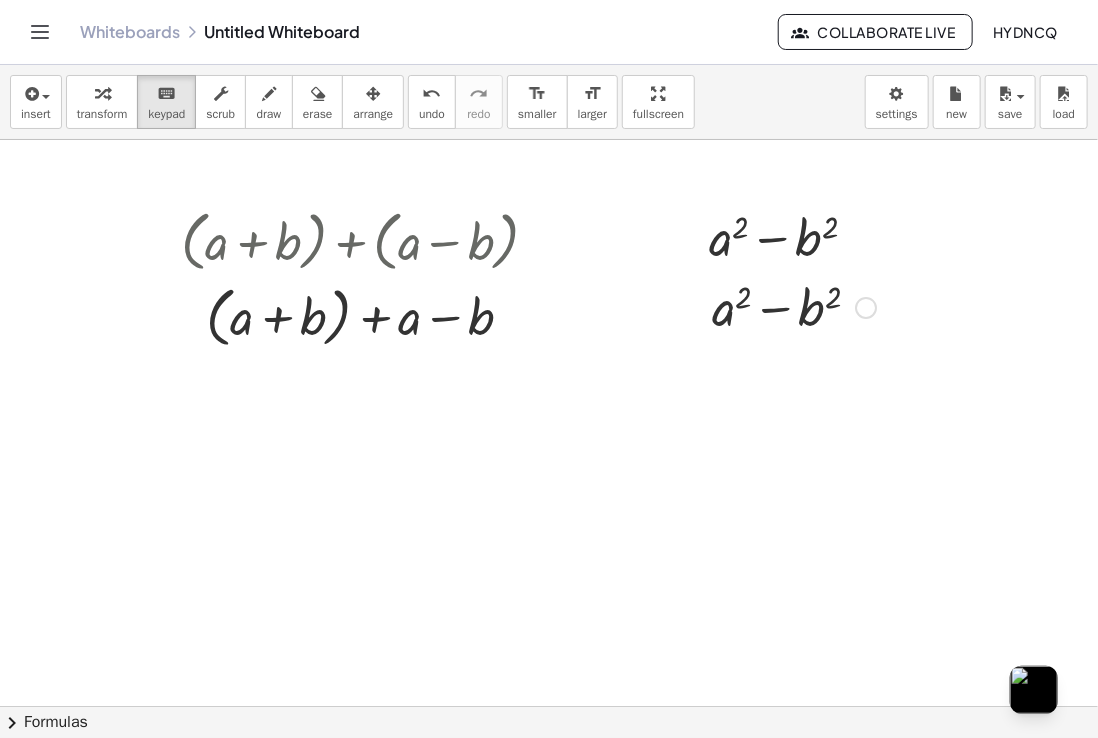 click at bounding box center [794, 306] 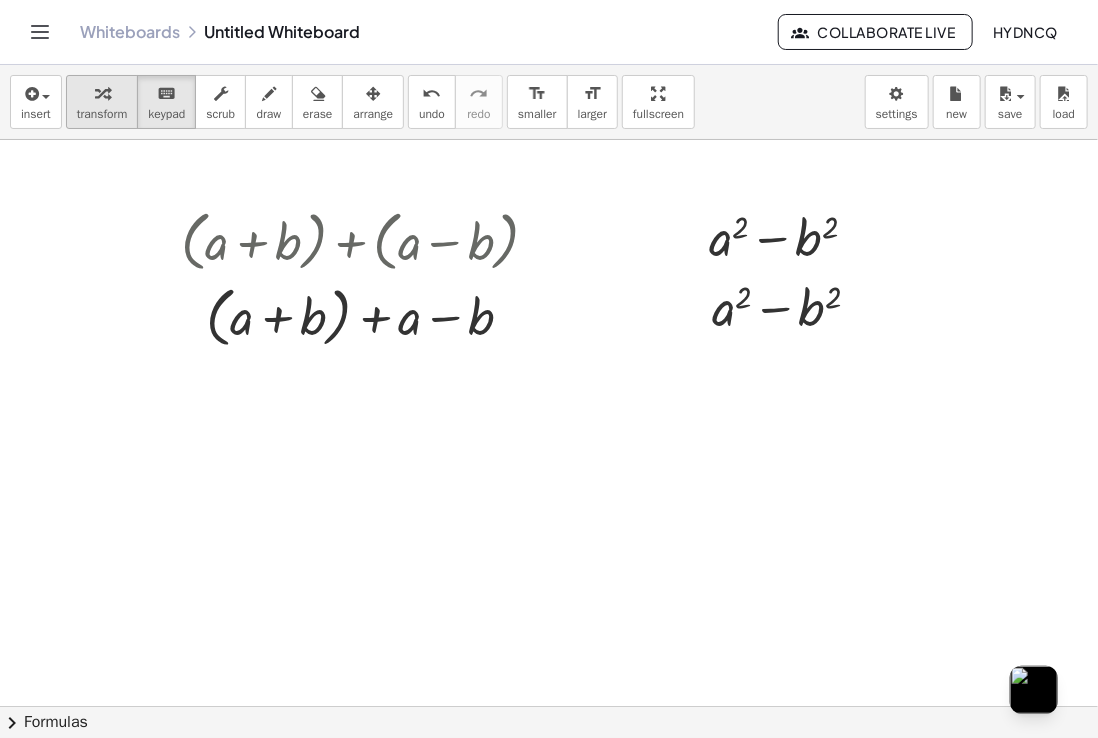 click on "transform" at bounding box center (102, 114) 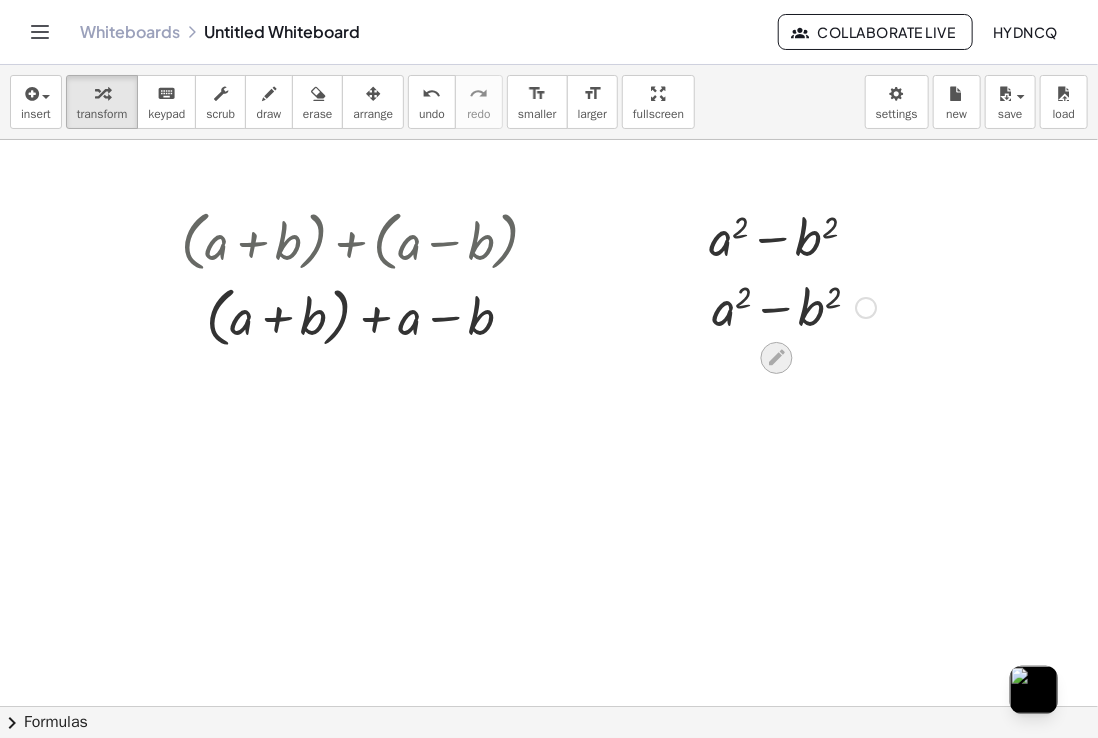 click 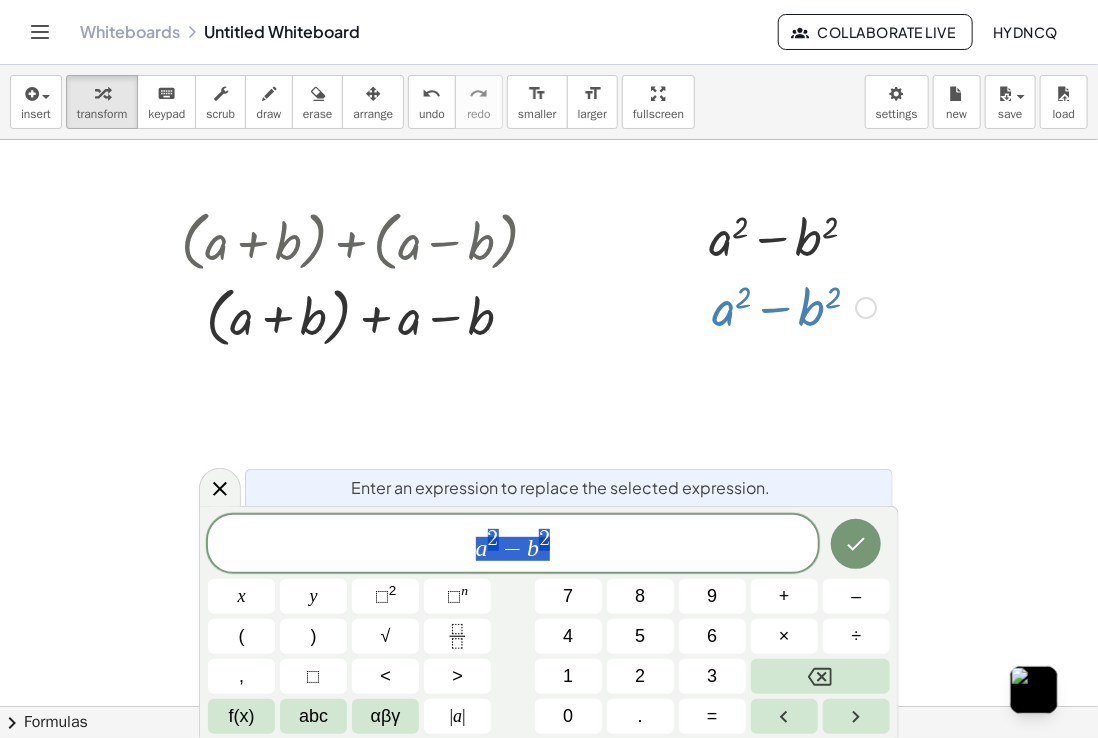 click on "a 2 − b 2" at bounding box center (513, 545) 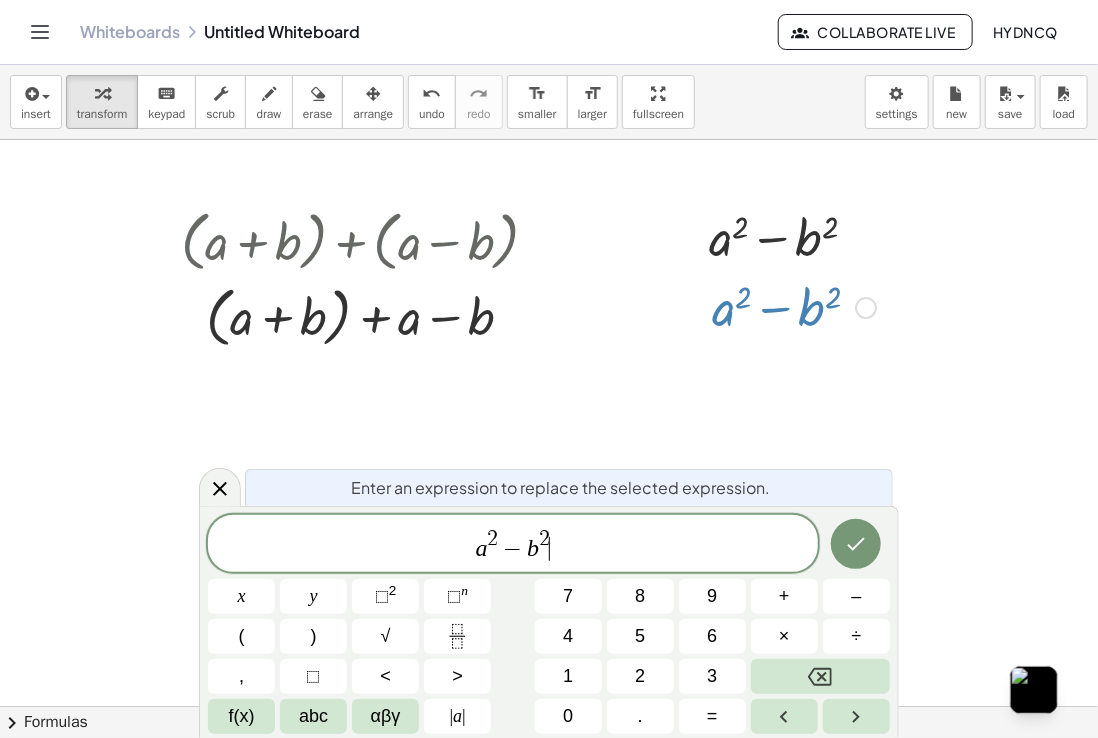 click on "a 2 − b 2" at bounding box center (513, 545) 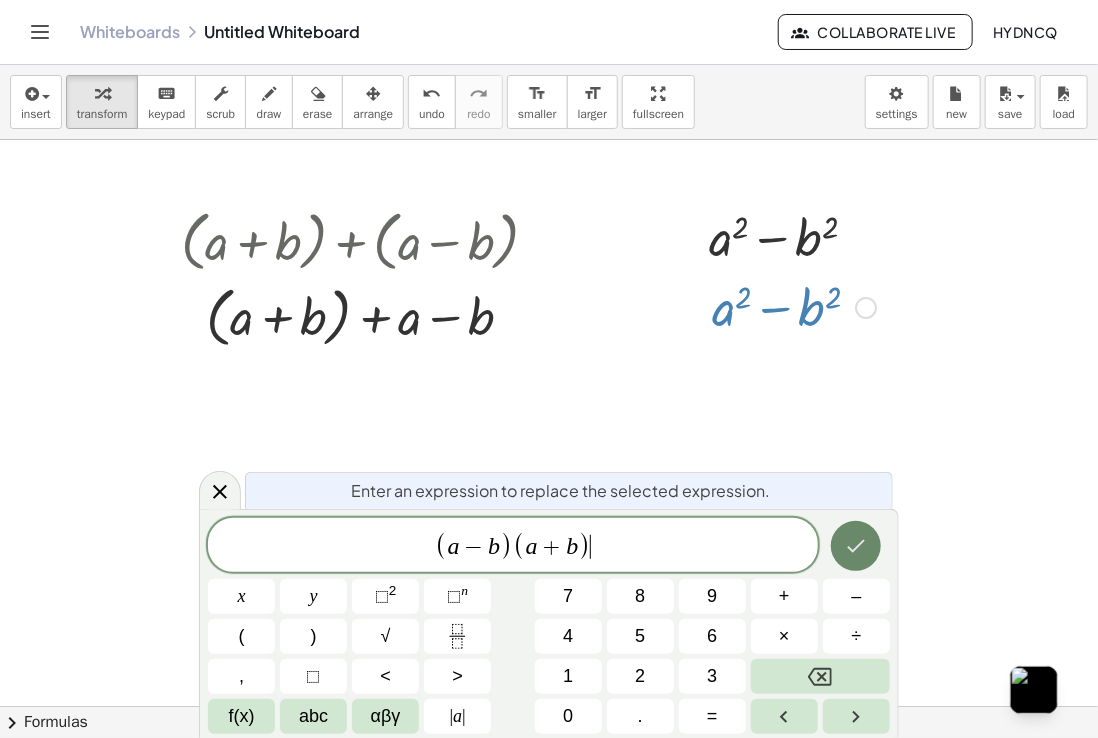 click 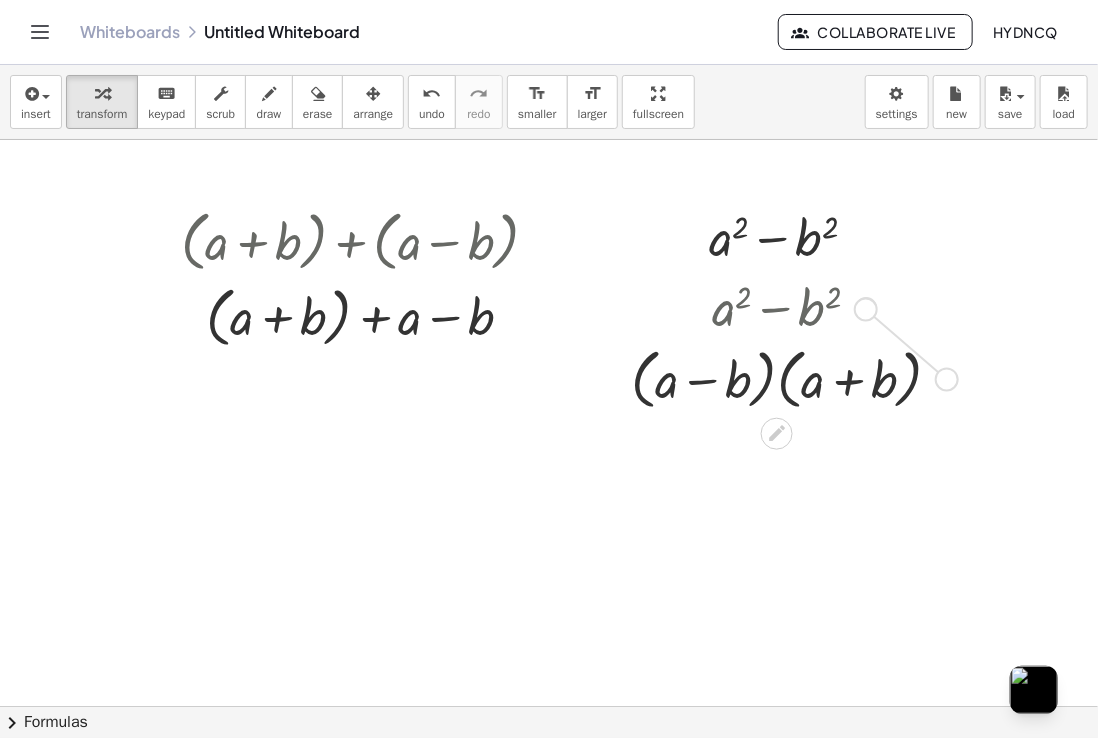 drag, startPoint x: 949, startPoint y: 384, endPoint x: 864, endPoint y: 310, distance: 112.698715 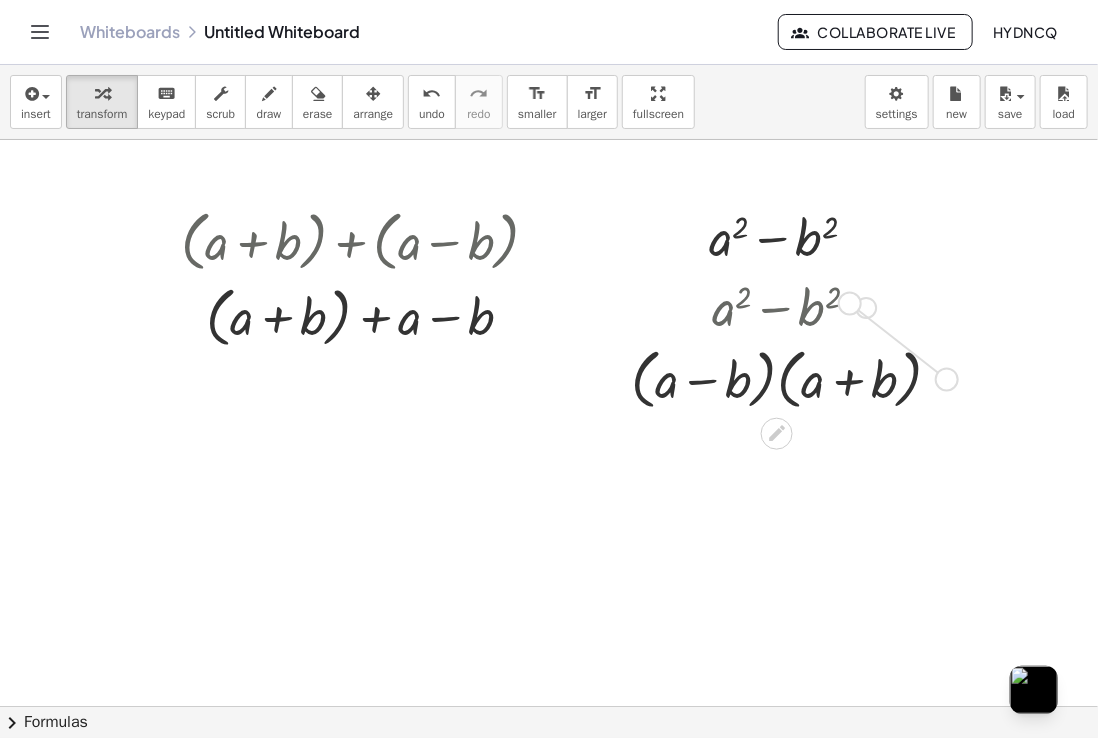 drag, startPoint x: 950, startPoint y: 372, endPoint x: 853, endPoint y: 296, distance: 123.22743 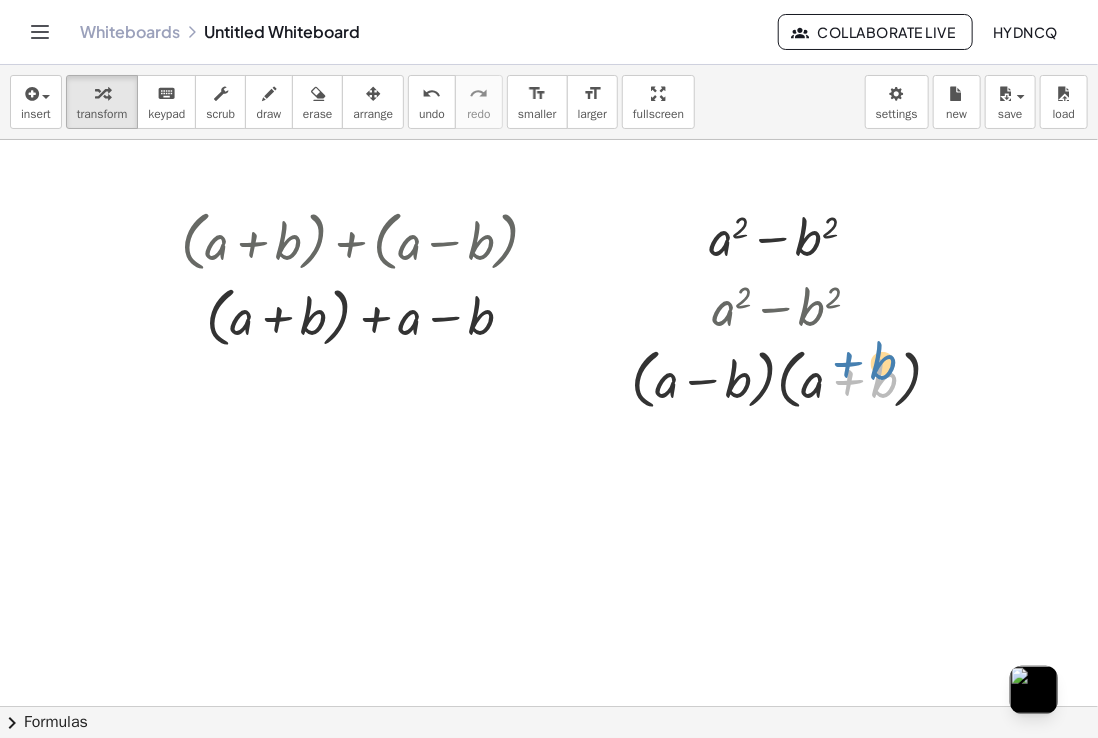 drag, startPoint x: 853, startPoint y: 370, endPoint x: 852, endPoint y: 356, distance: 14.035668 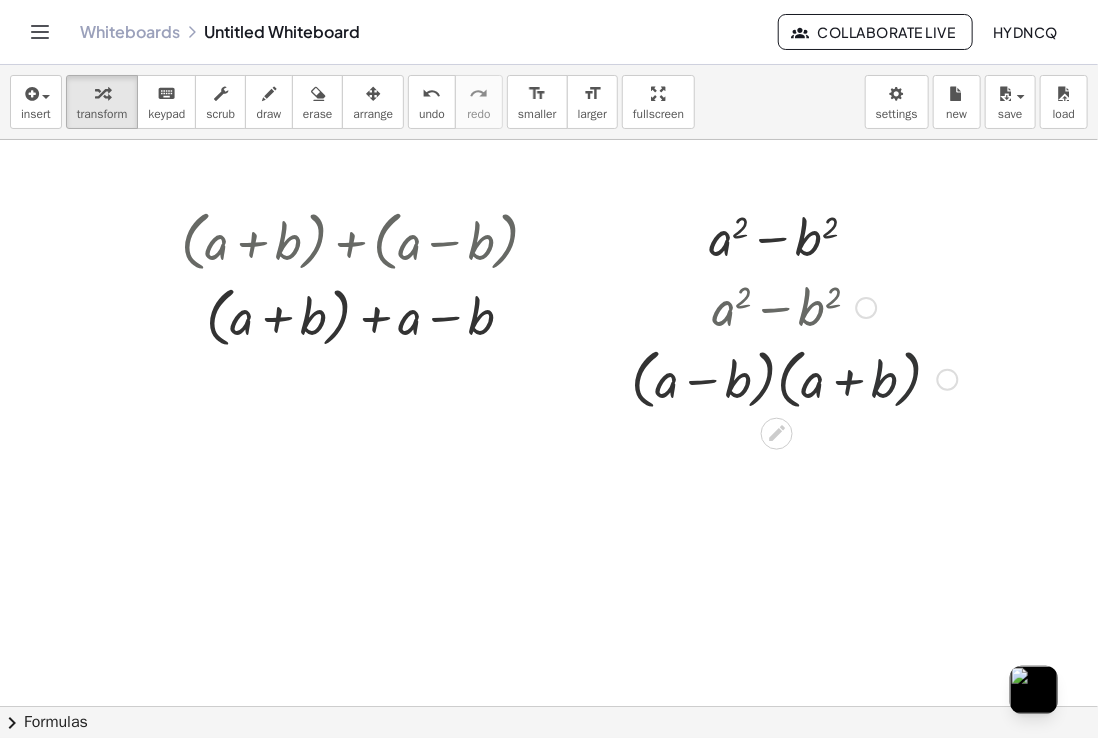 click at bounding box center [794, 378] 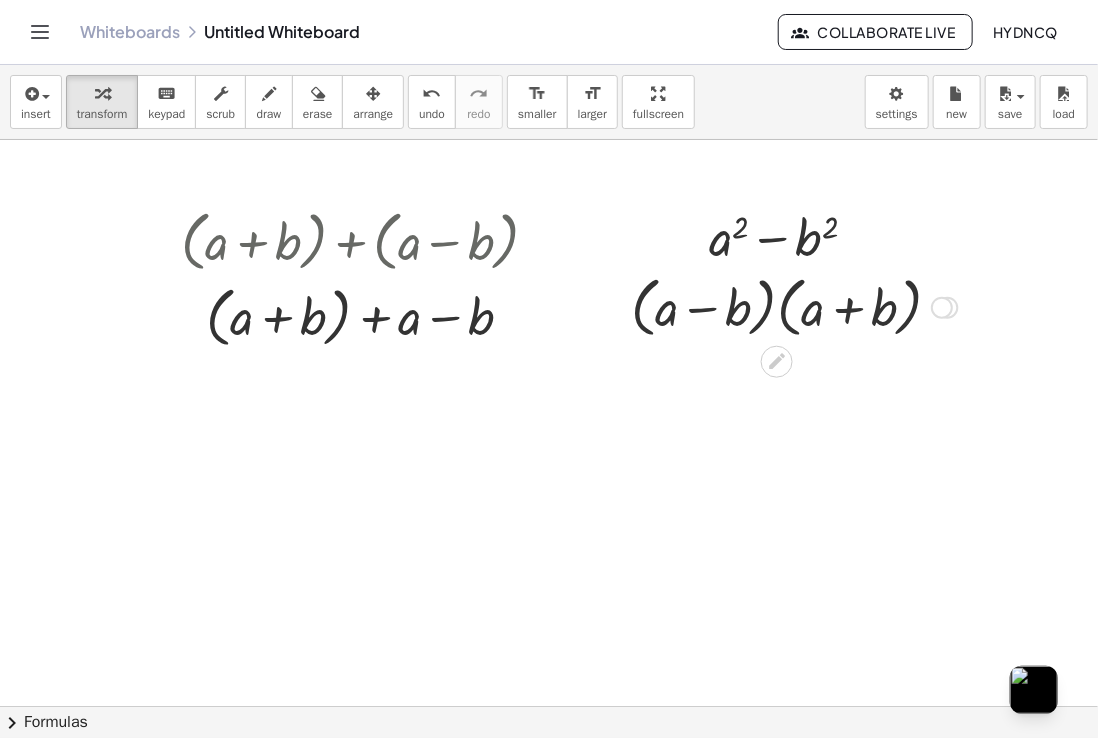 drag, startPoint x: 953, startPoint y: 378, endPoint x: 869, endPoint y: 297, distance: 116.6919 